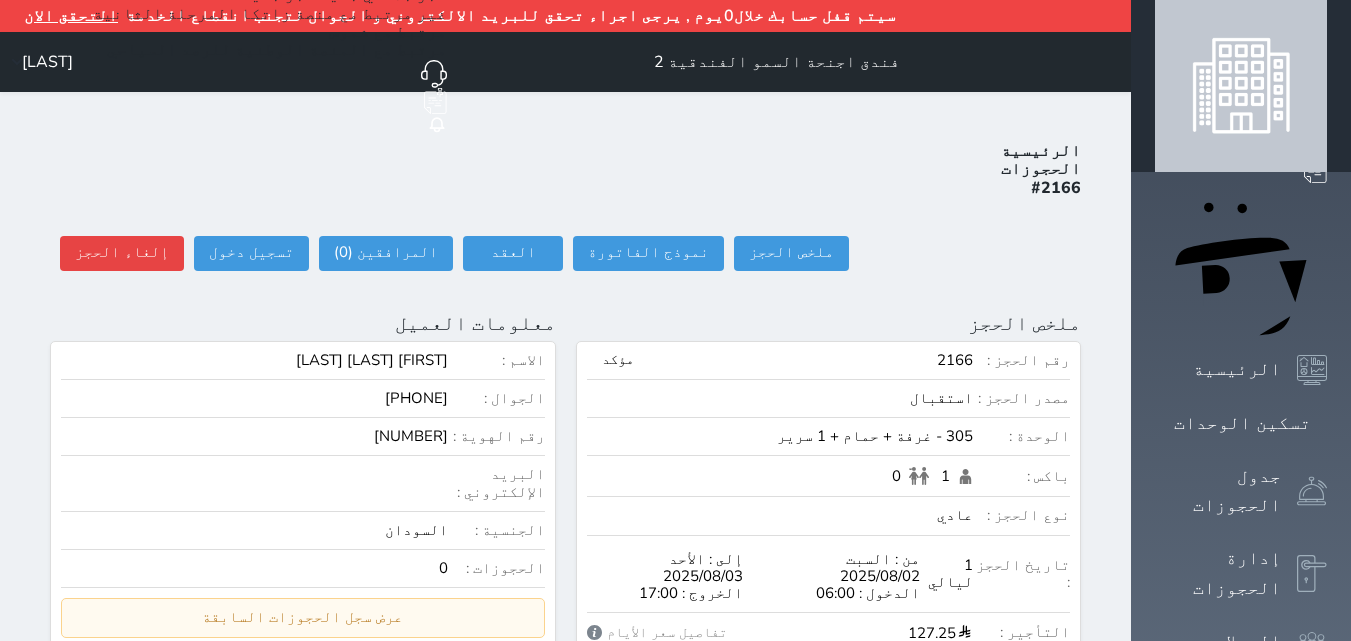 click at bounding box center [1327, 423] 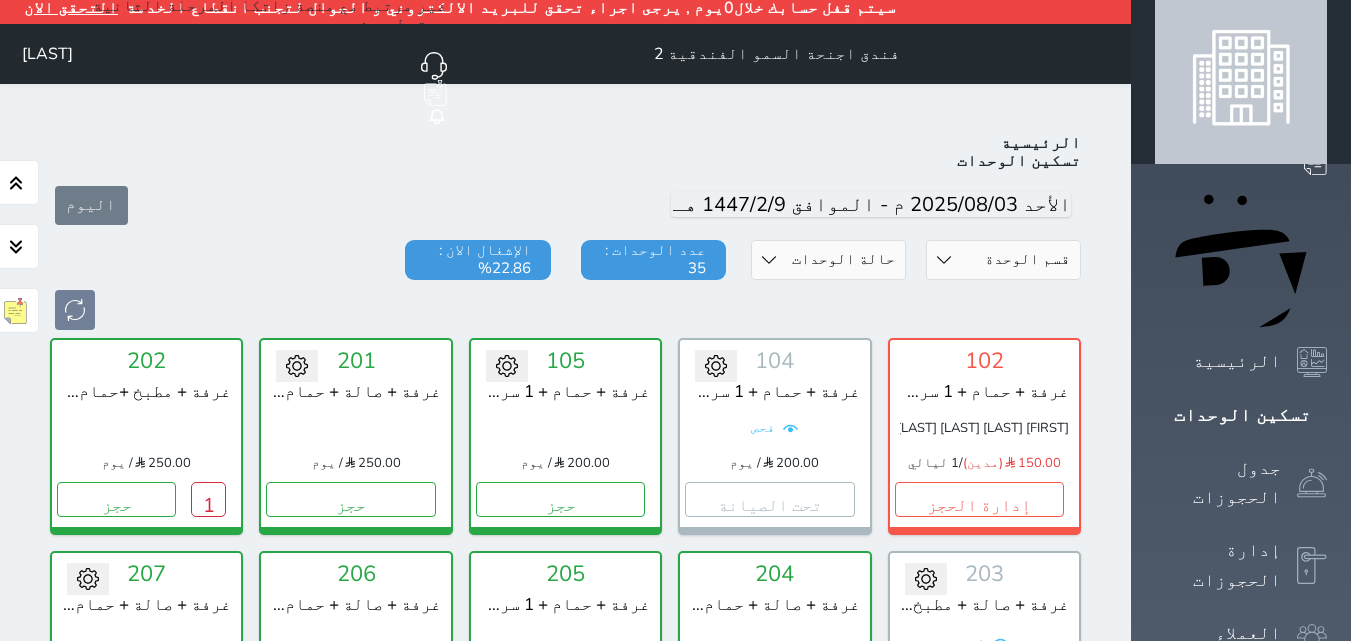 scroll, scrollTop: 110, scrollLeft: 0, axis: vertical 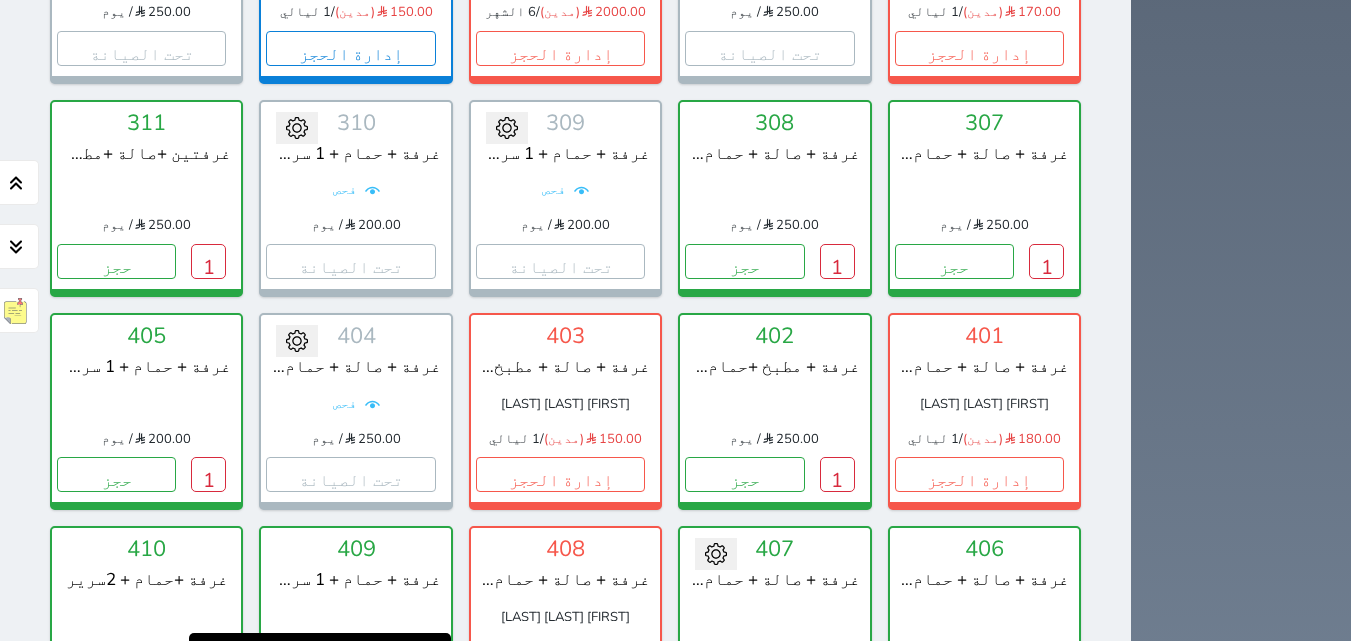 click on "1" at bounding box center (418, 688) 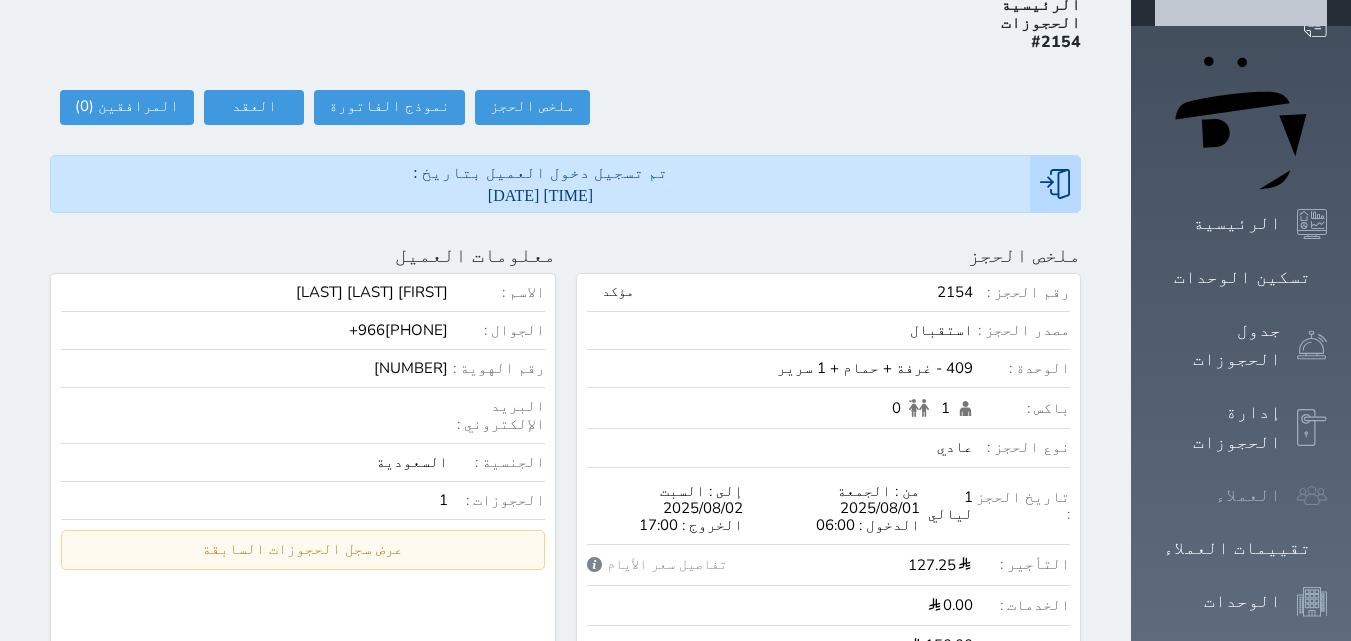 scroll, scrollTop: 0, scrollLeft: 0, axis: both 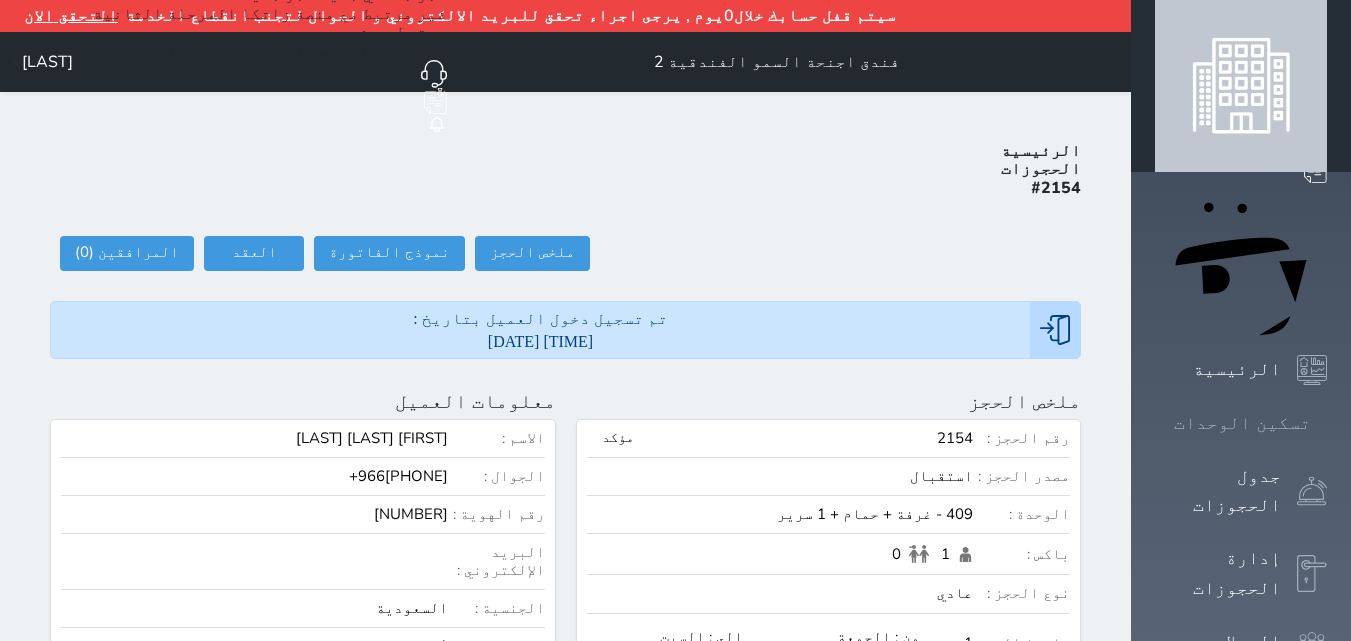 click on "تسكين الوحدات" at bounding box center [1242, 423] 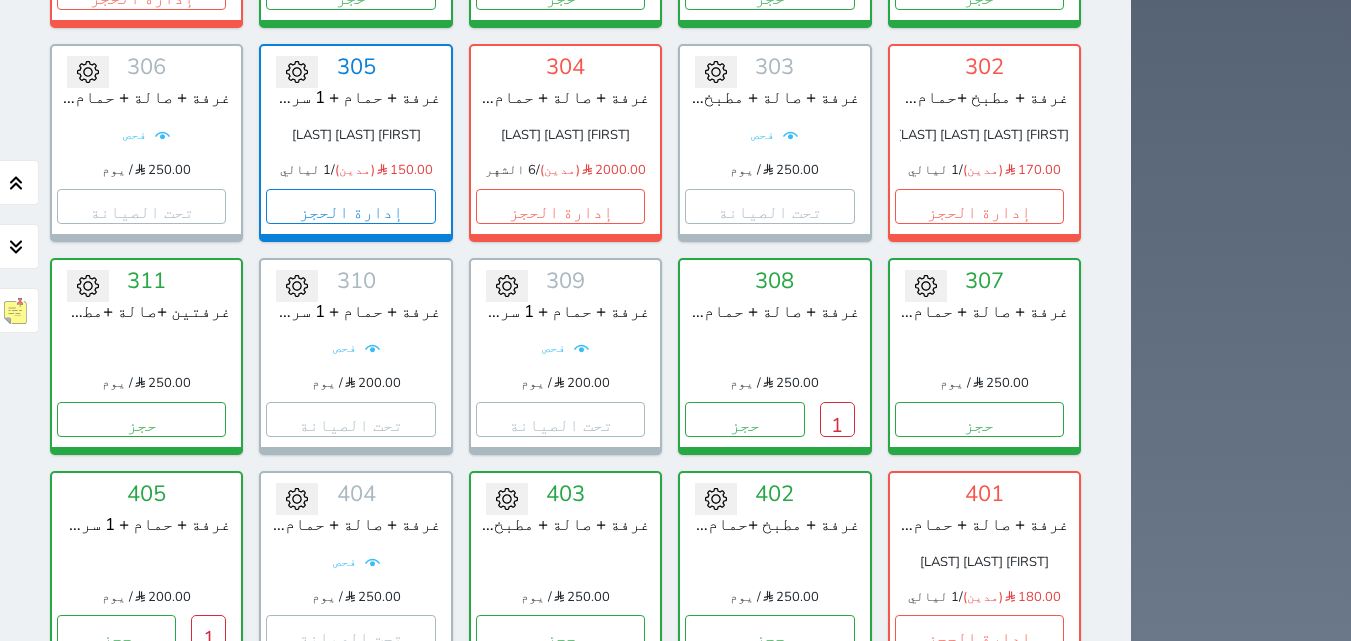 scroll, scrollTop: 910, scrollLeft: 0, axis: vertical 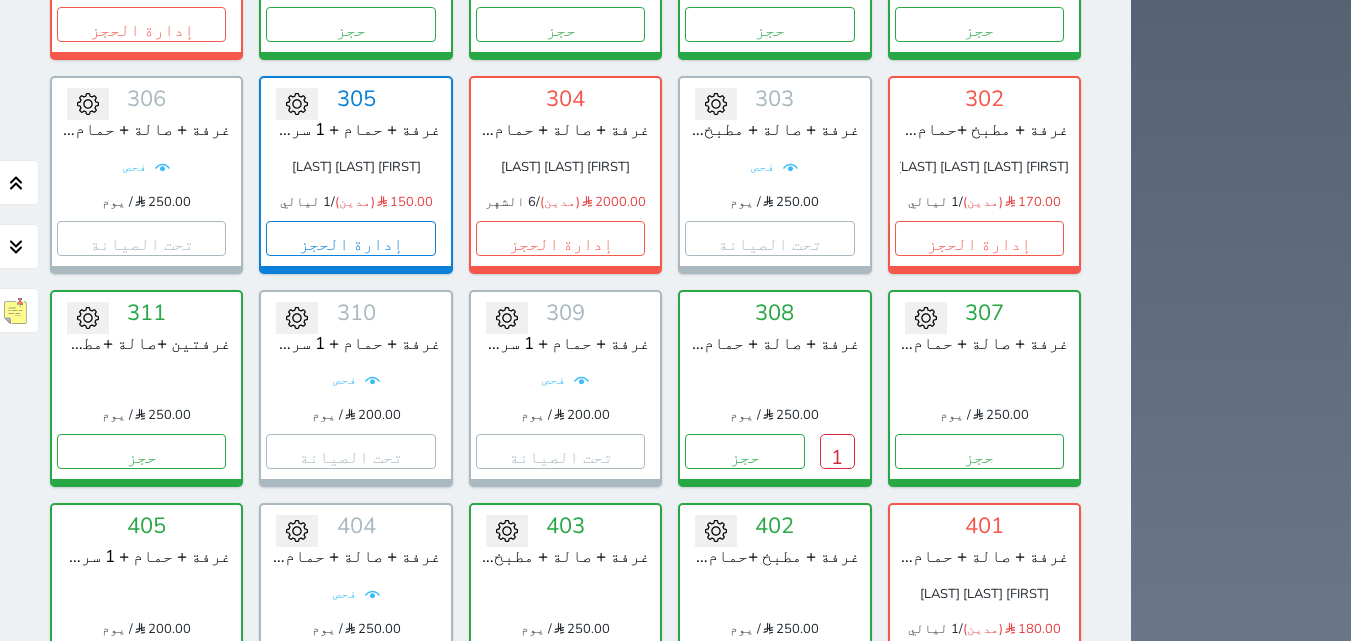 click on "حجز" at bounding box center [560, 664] 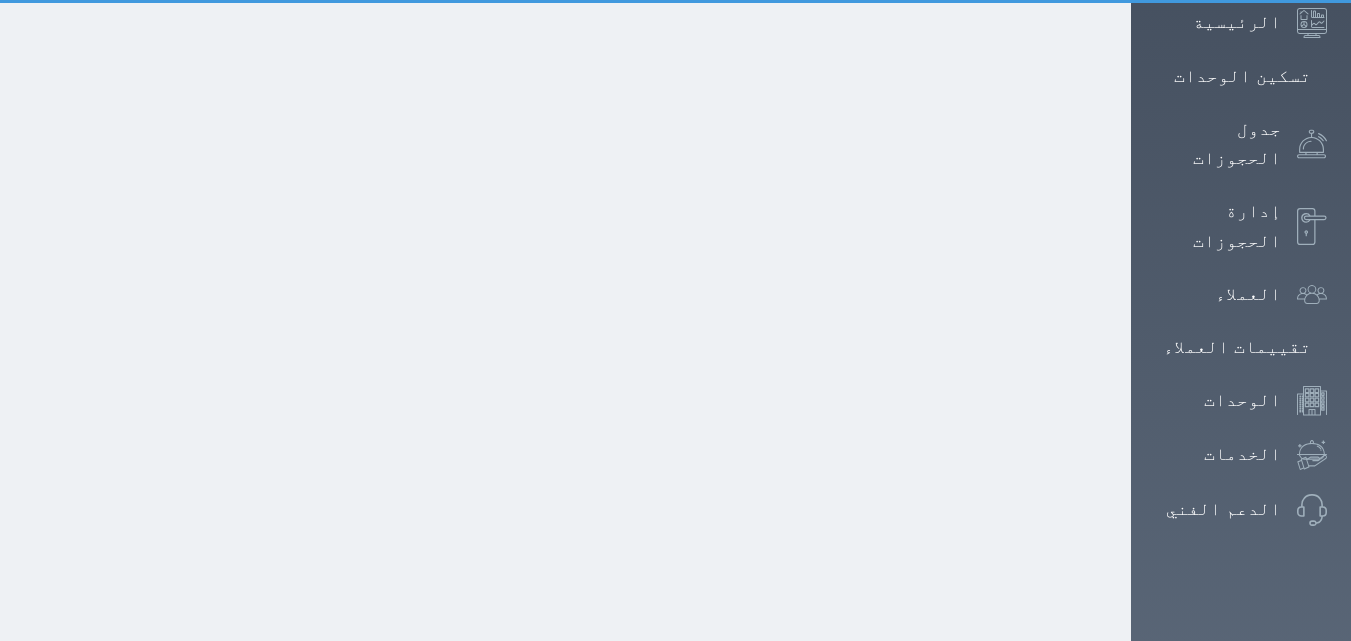 select on "1" 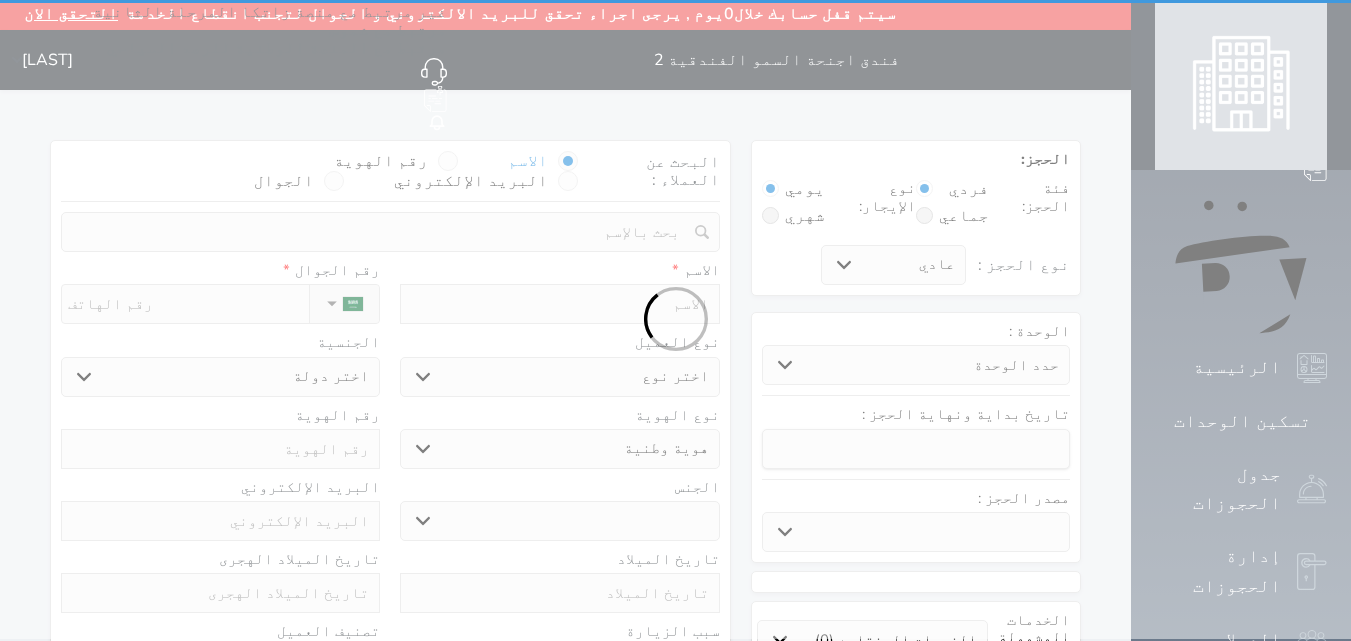scroll, scrollTop: 0, scrollLeft: 0, axis: both 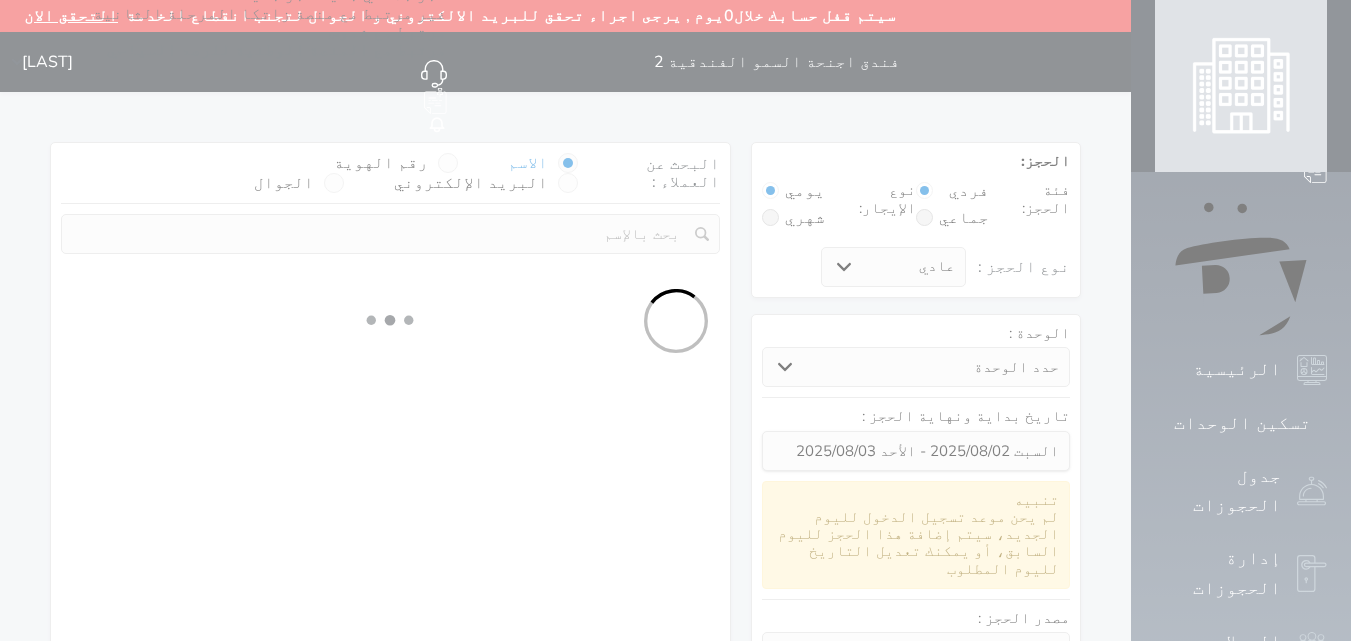 select 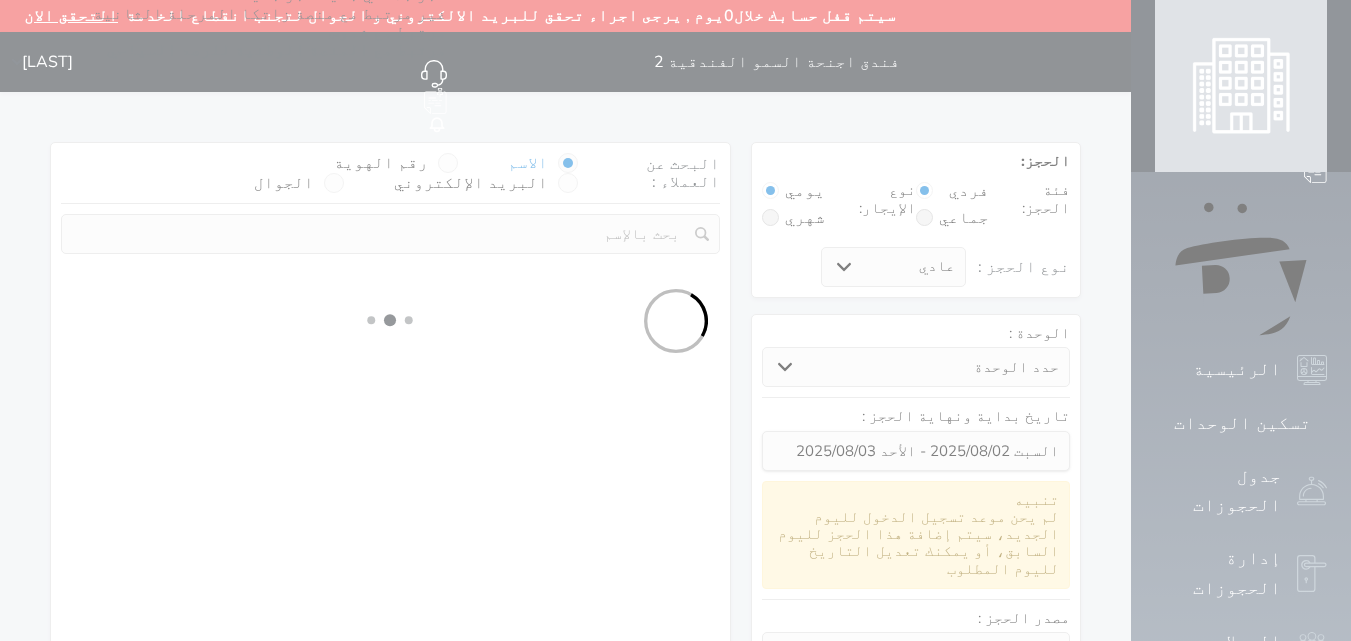 select on "1" 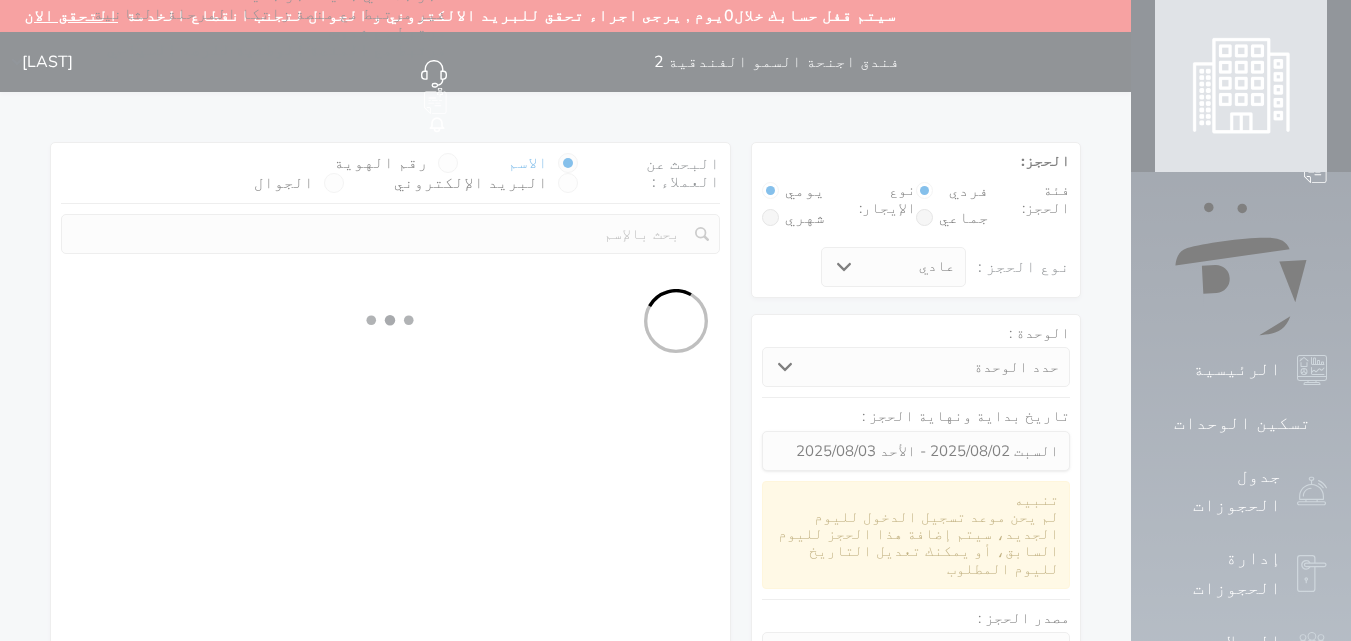 select on "113" 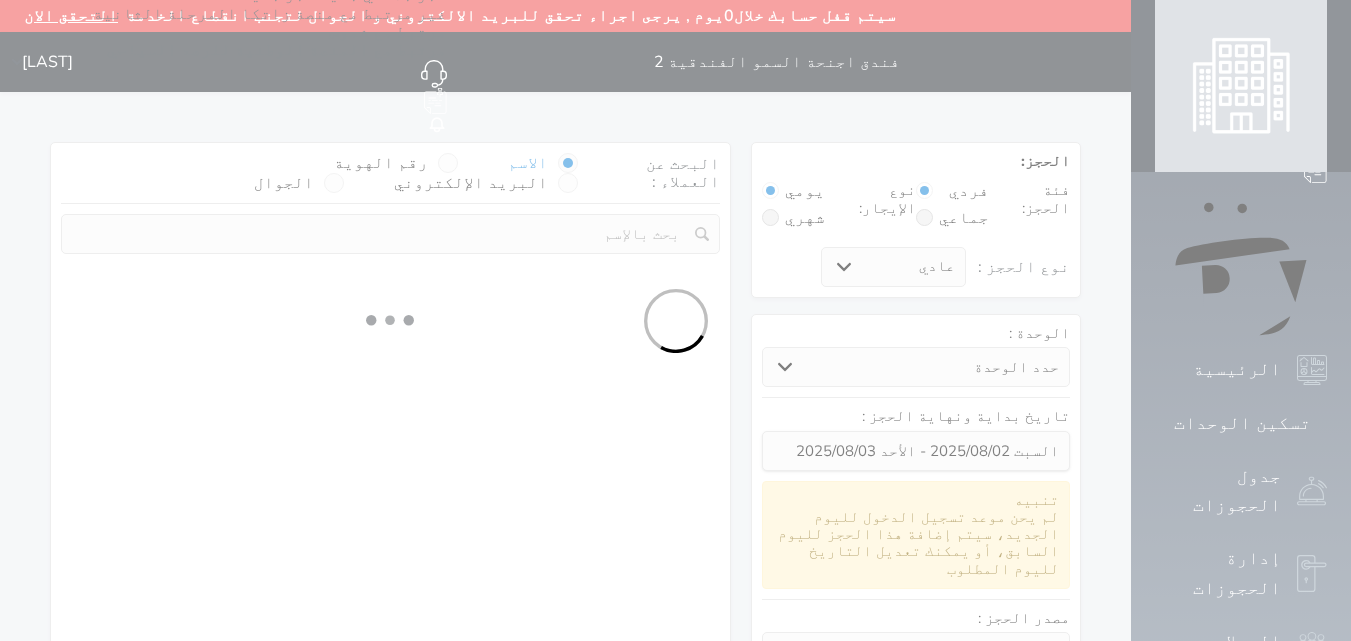 select on "1" 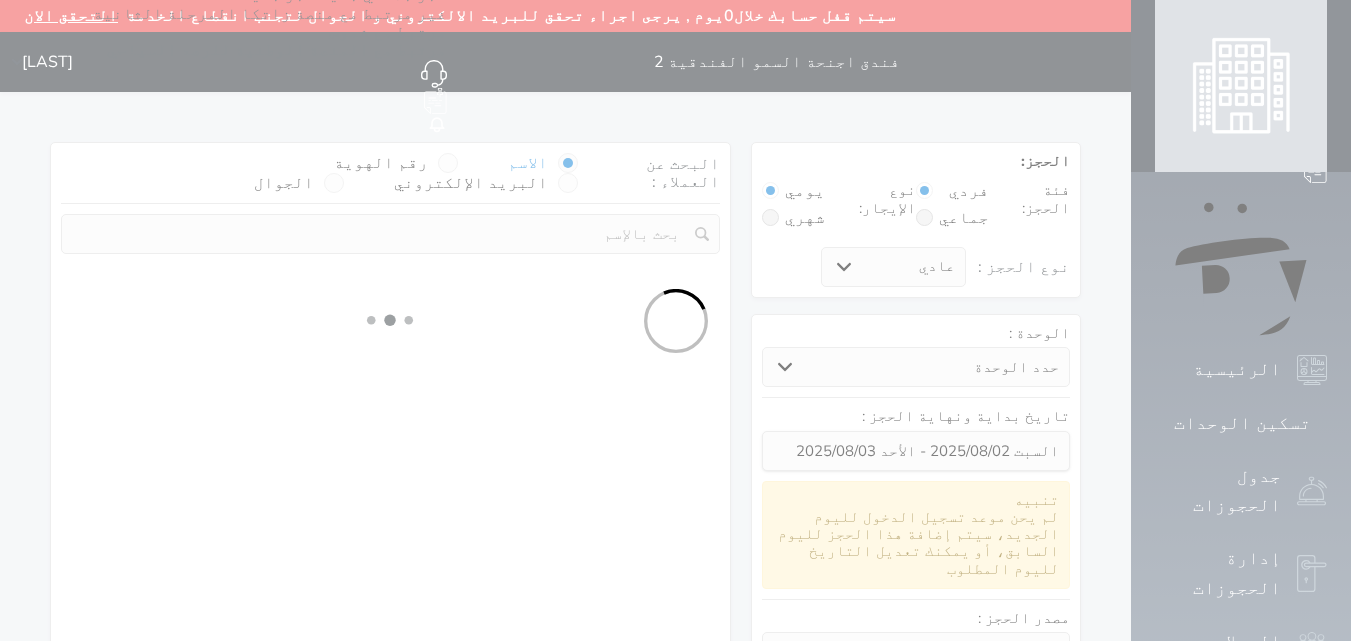 select 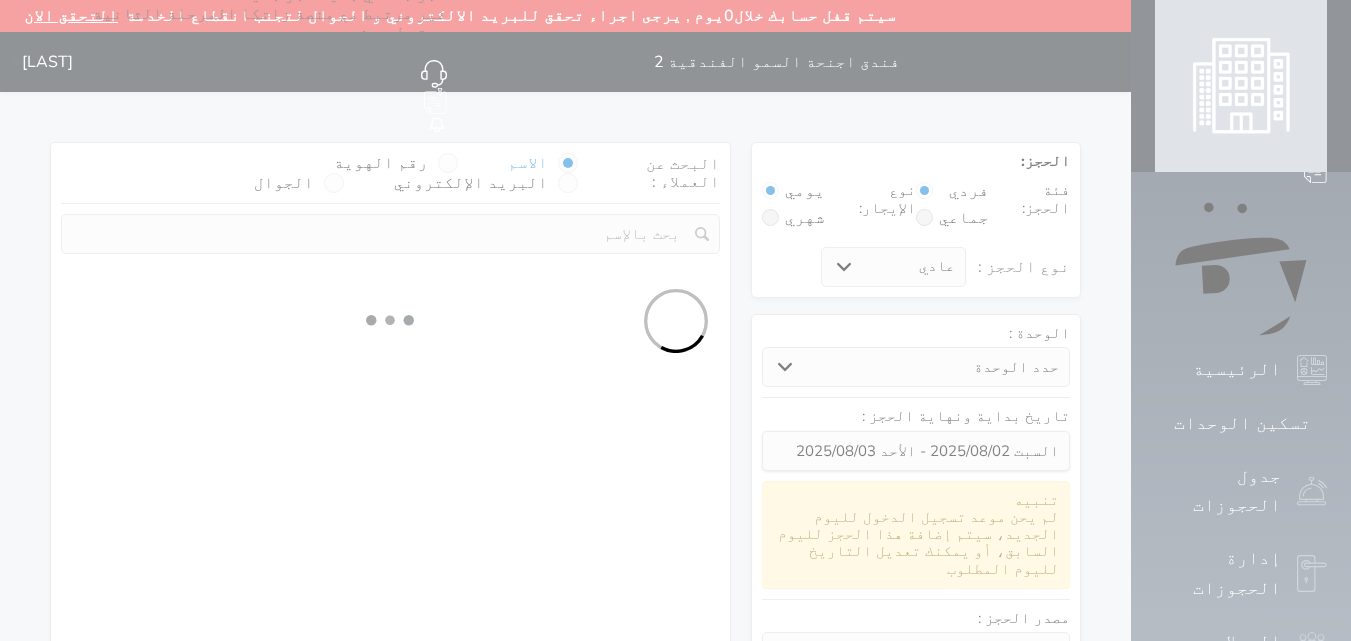 select on "7" 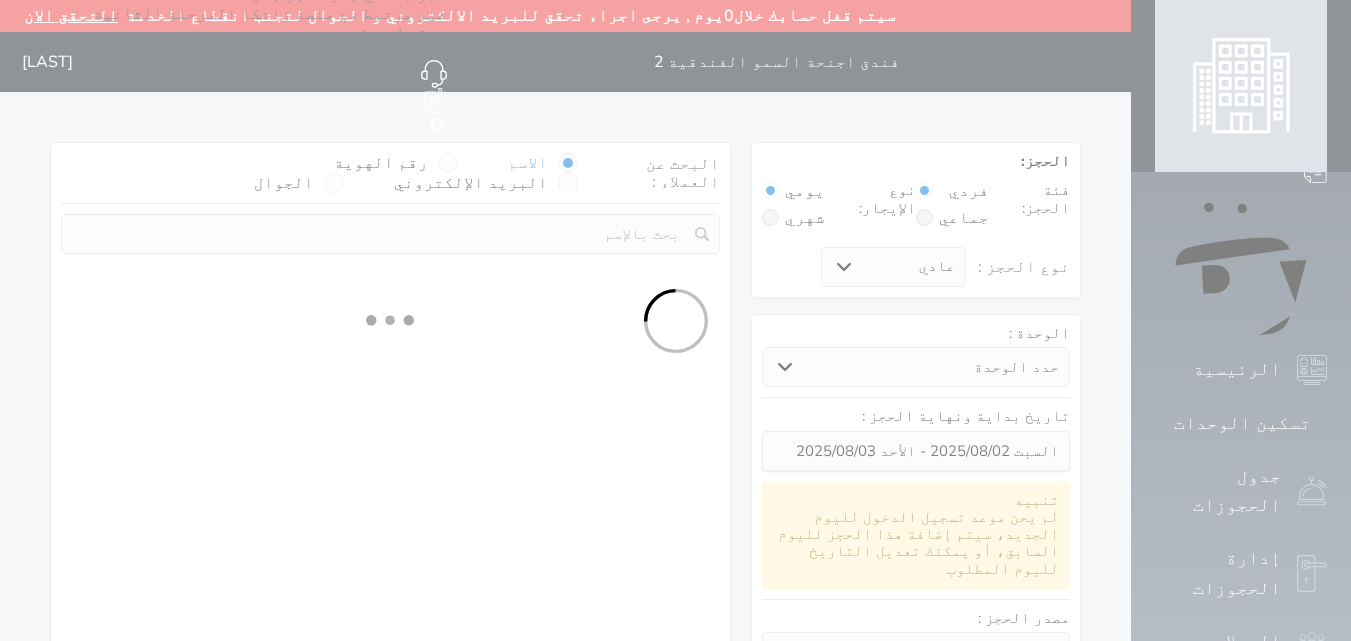 select 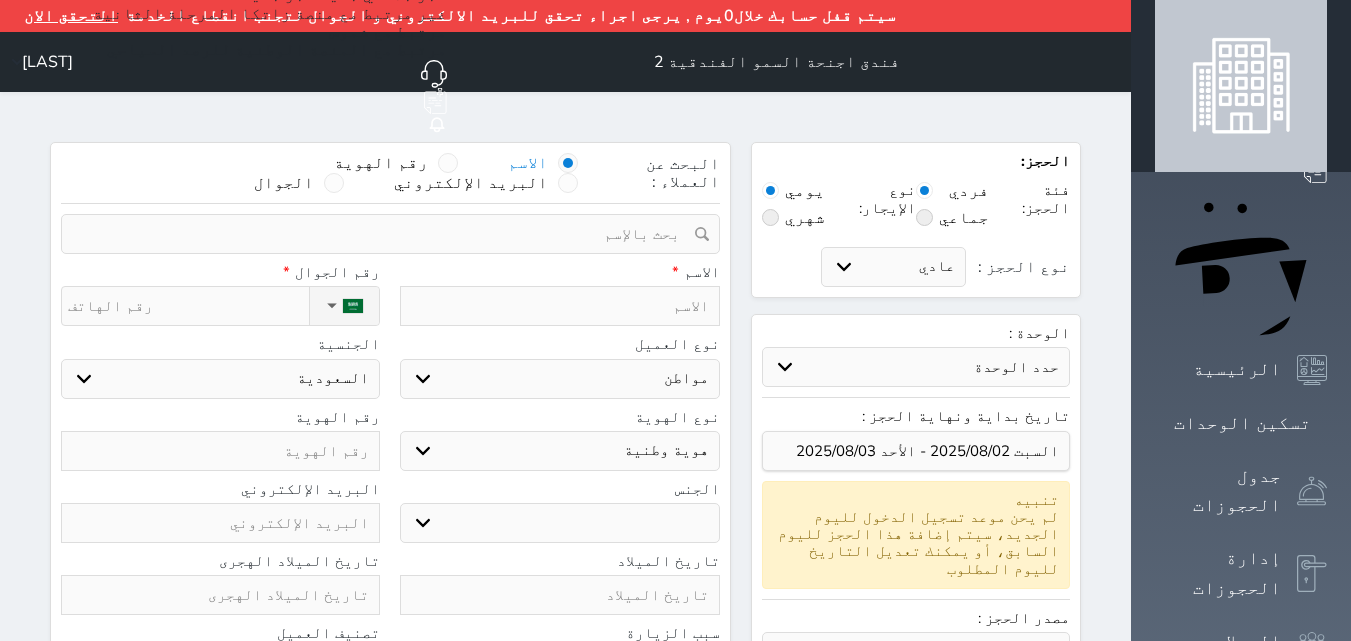 select 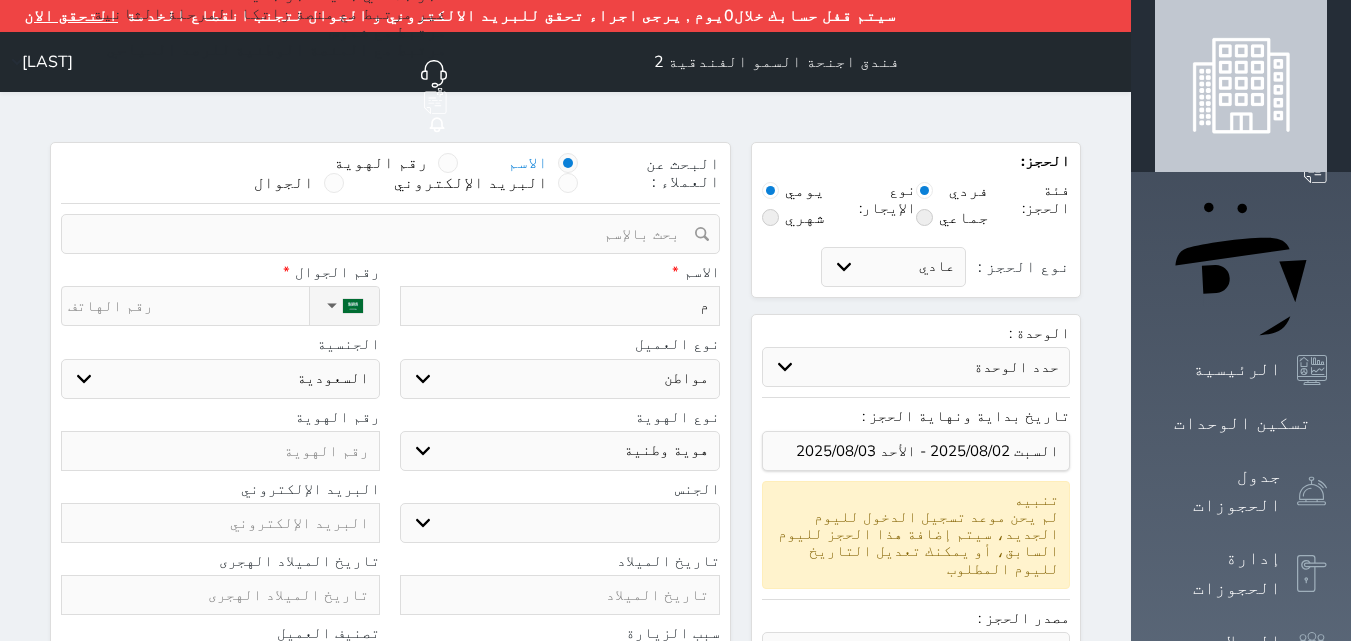 type on "مس" 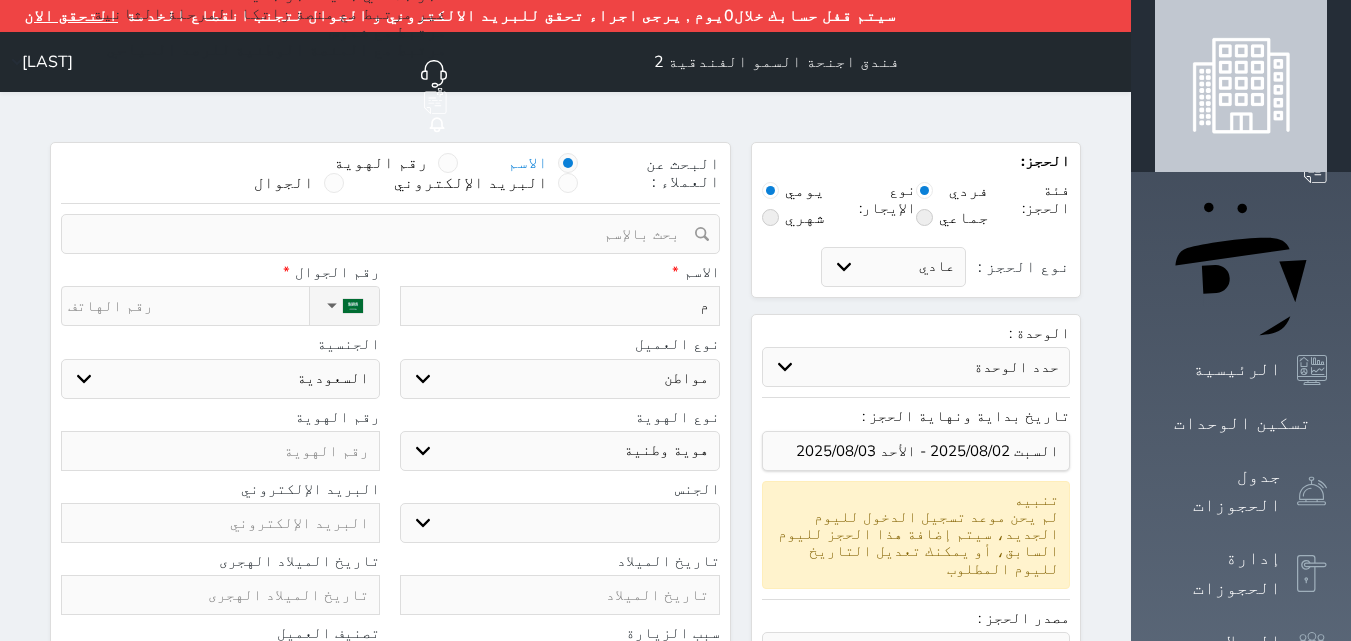 select 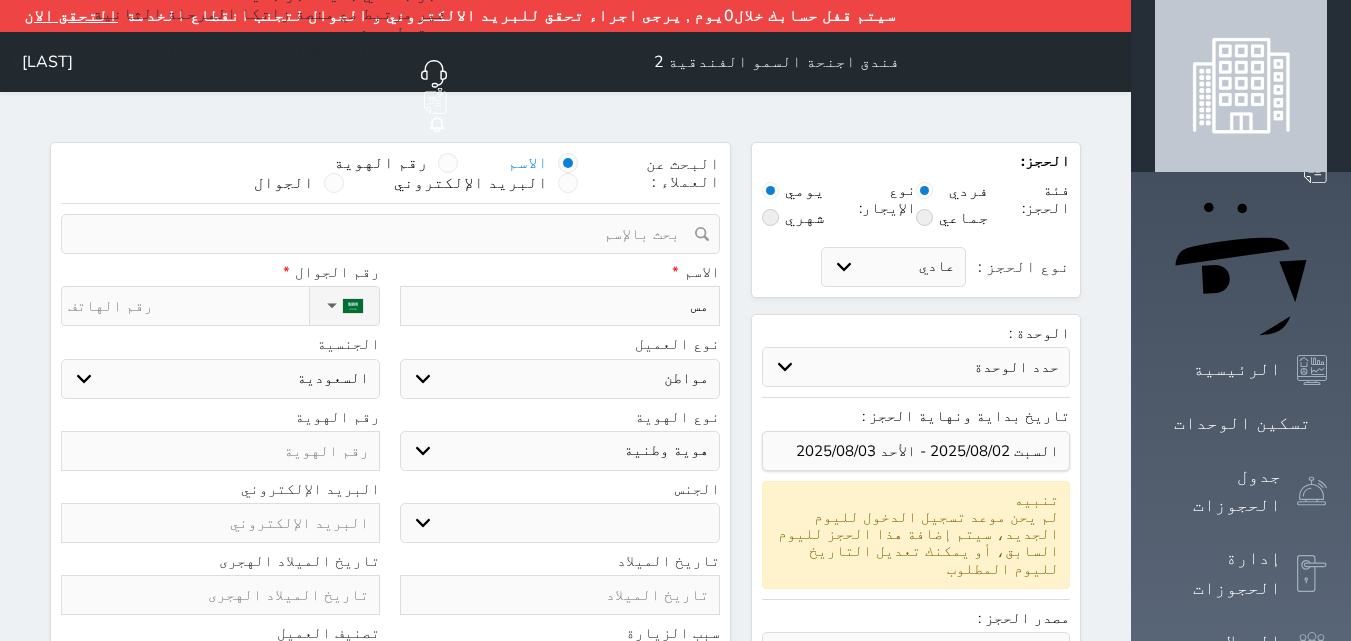 type on "مسف" 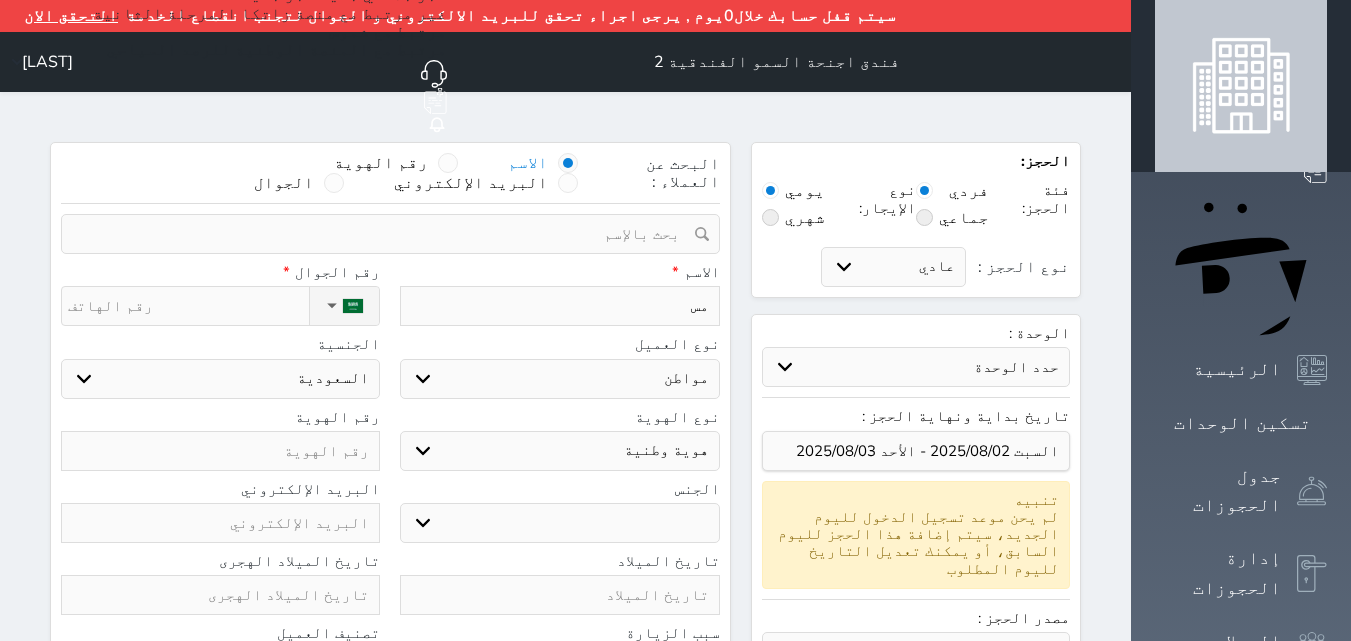 select 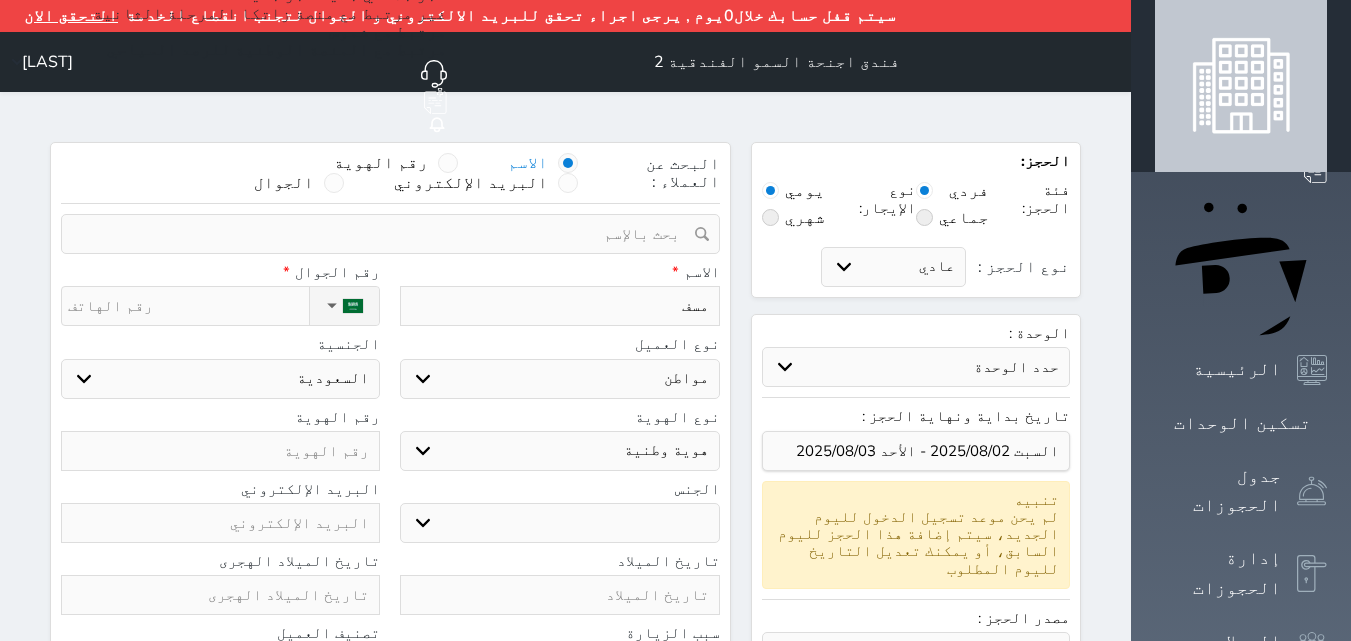 type on "مسفر" 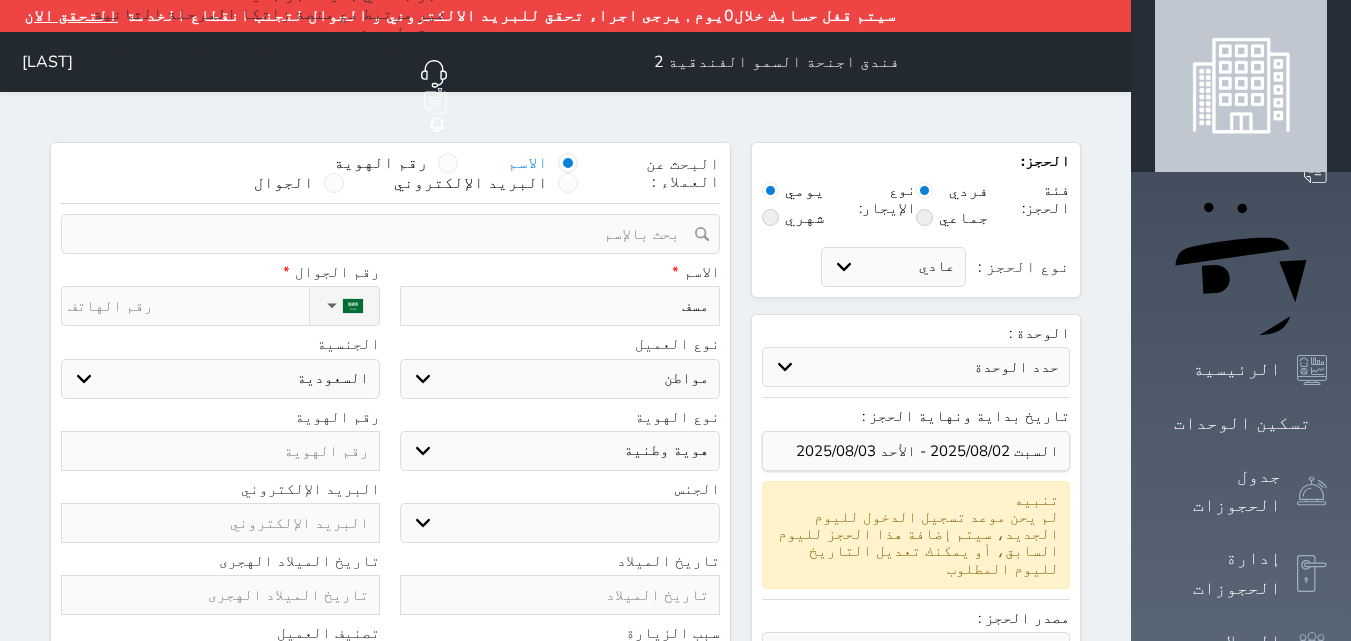 select 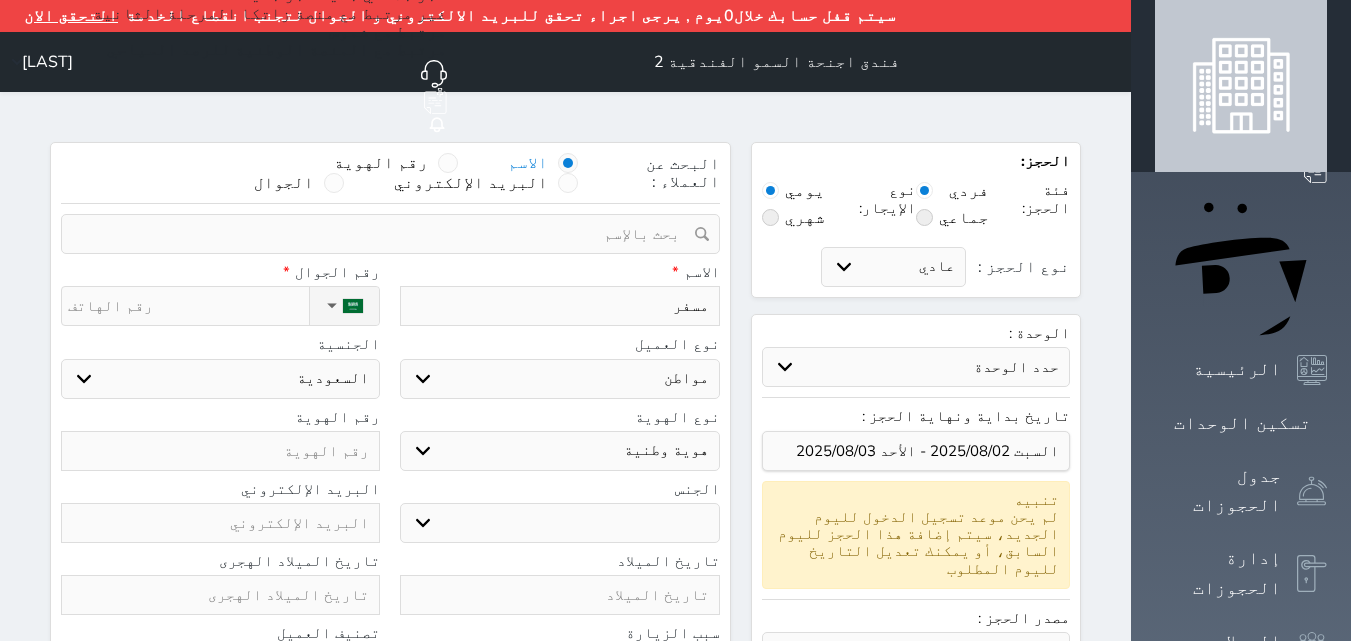 type on "مسفر" 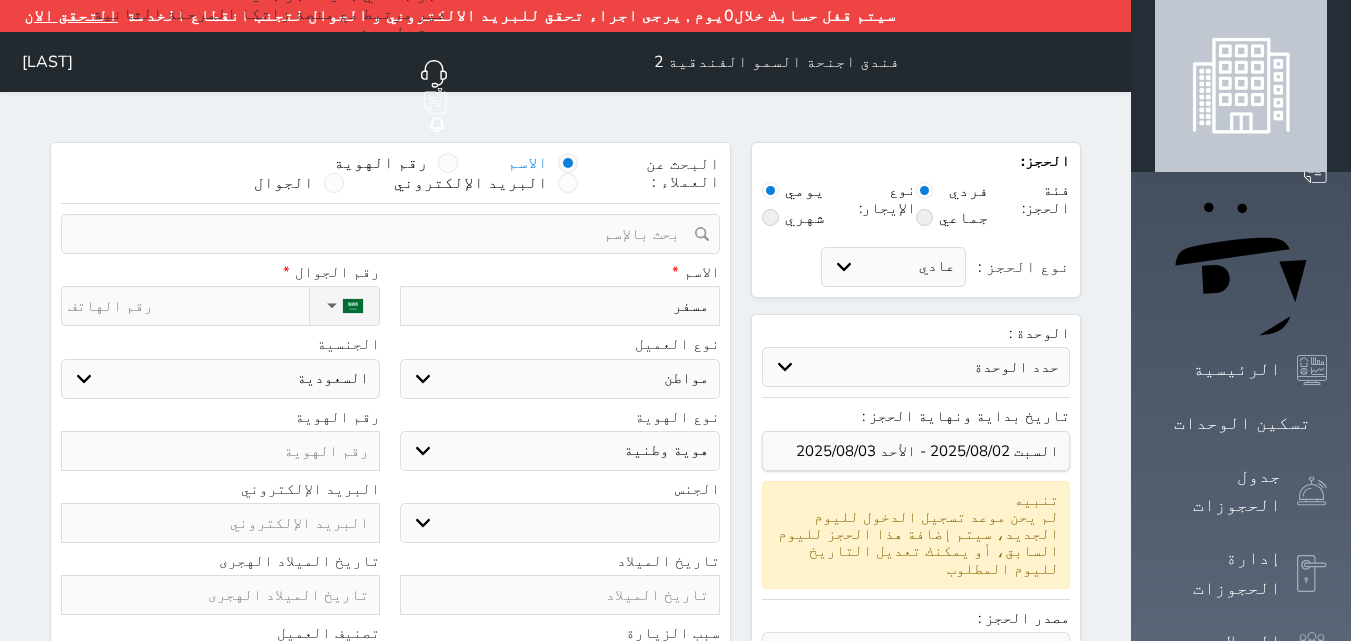 select 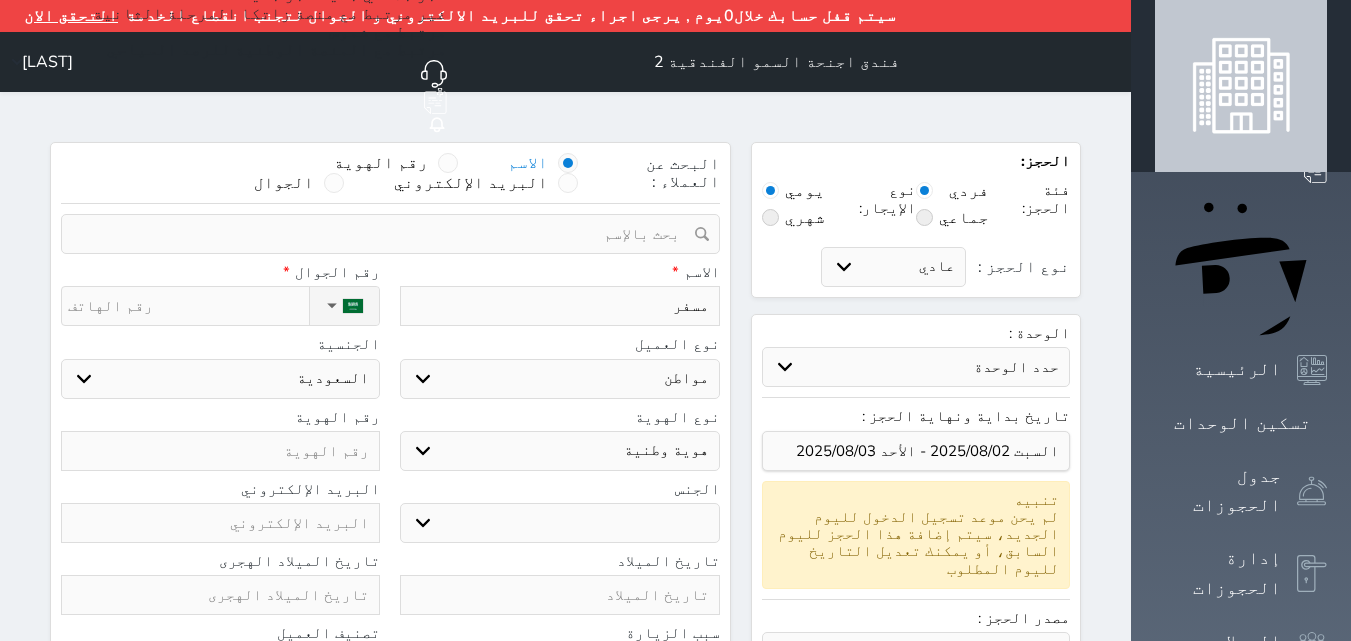 type on "[FIRST] [LAST]" 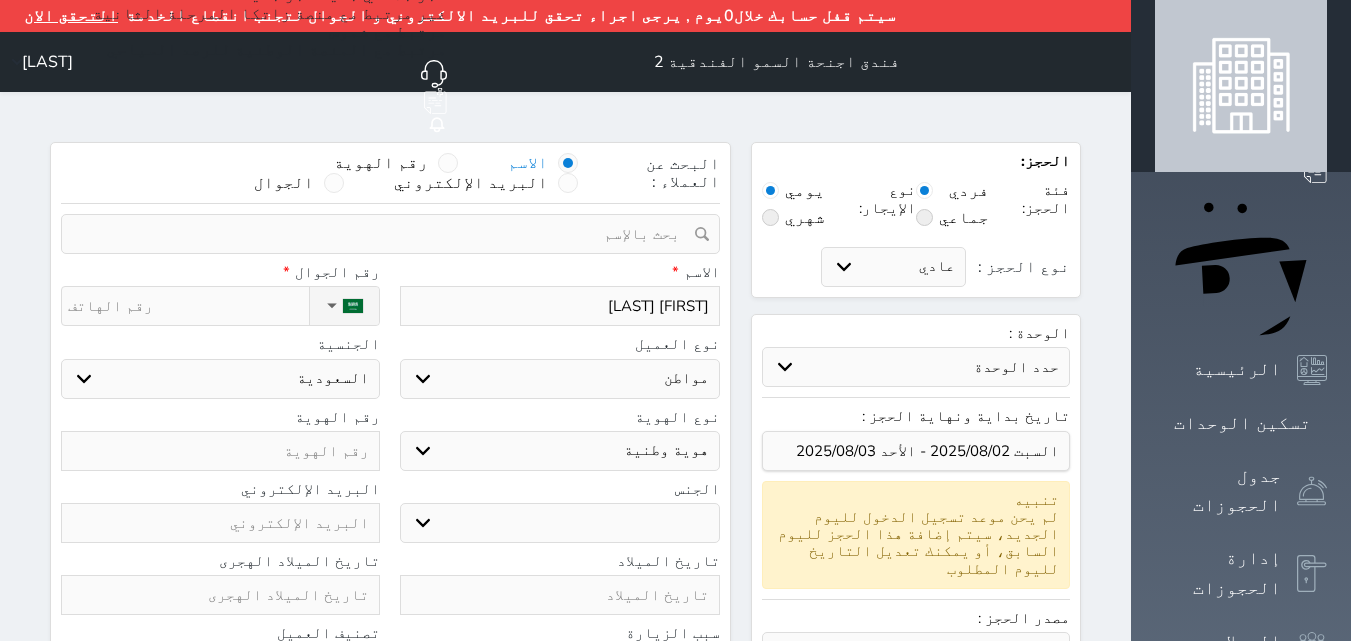 select 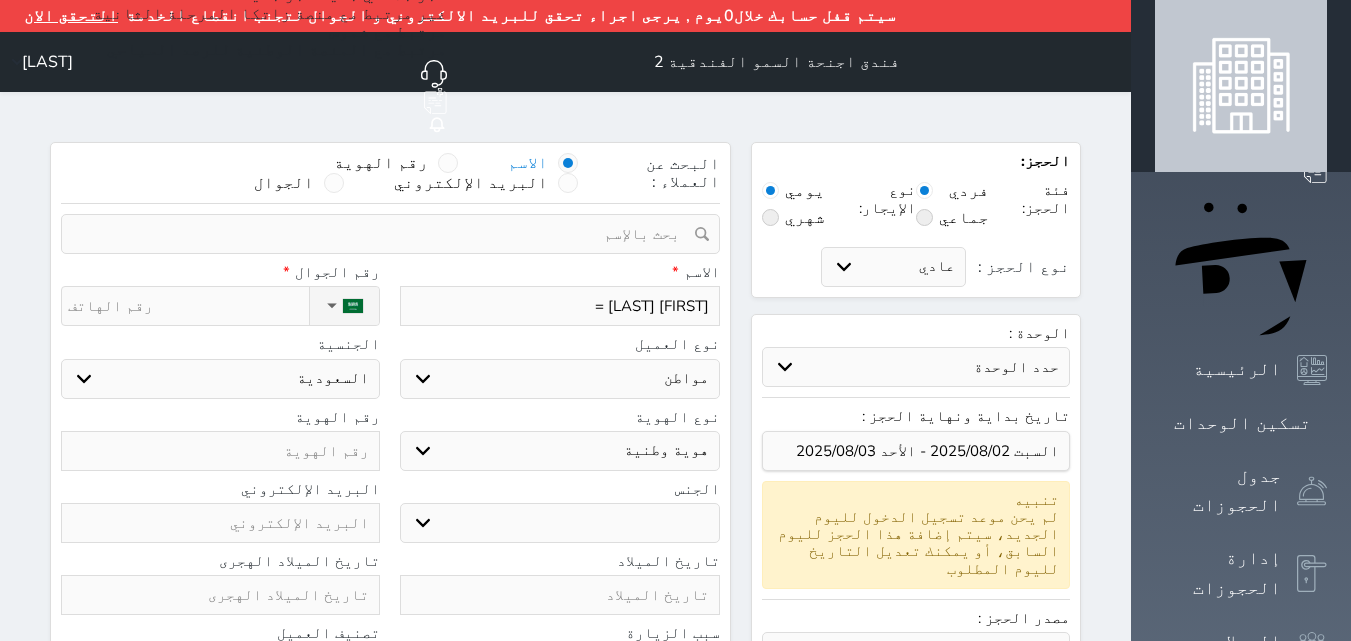 type on "[FIRST] [LAST]" 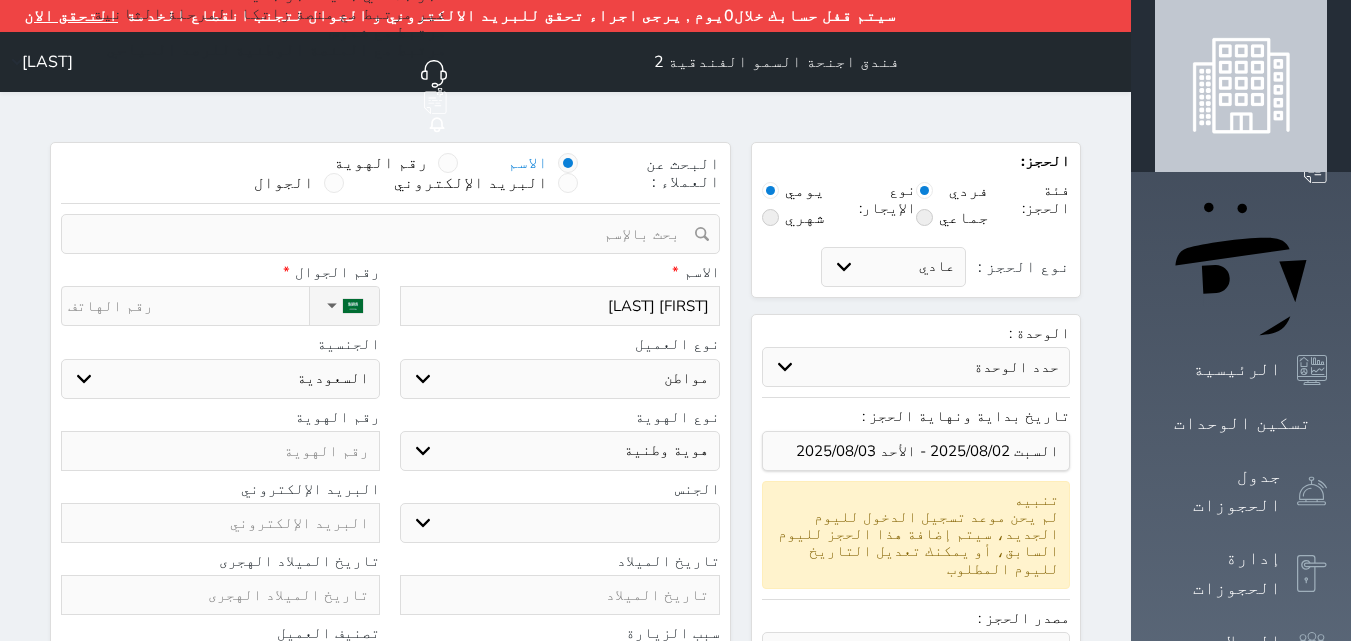 select 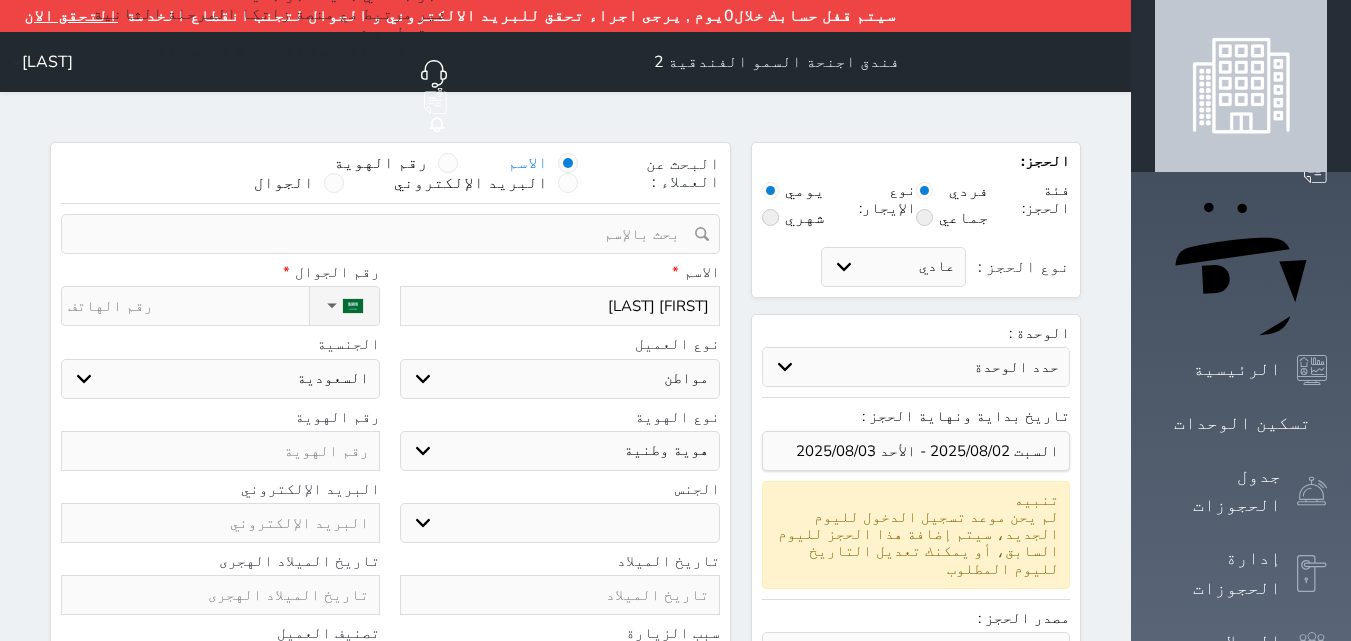 type on "مسفر" 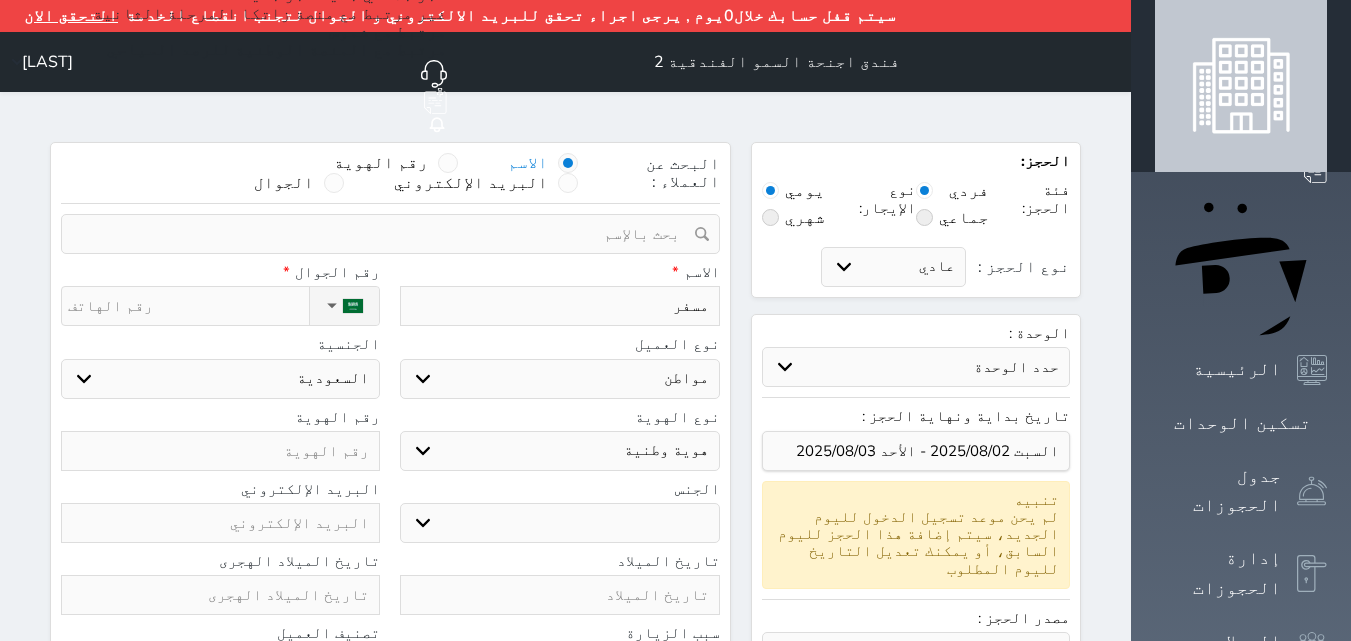 select 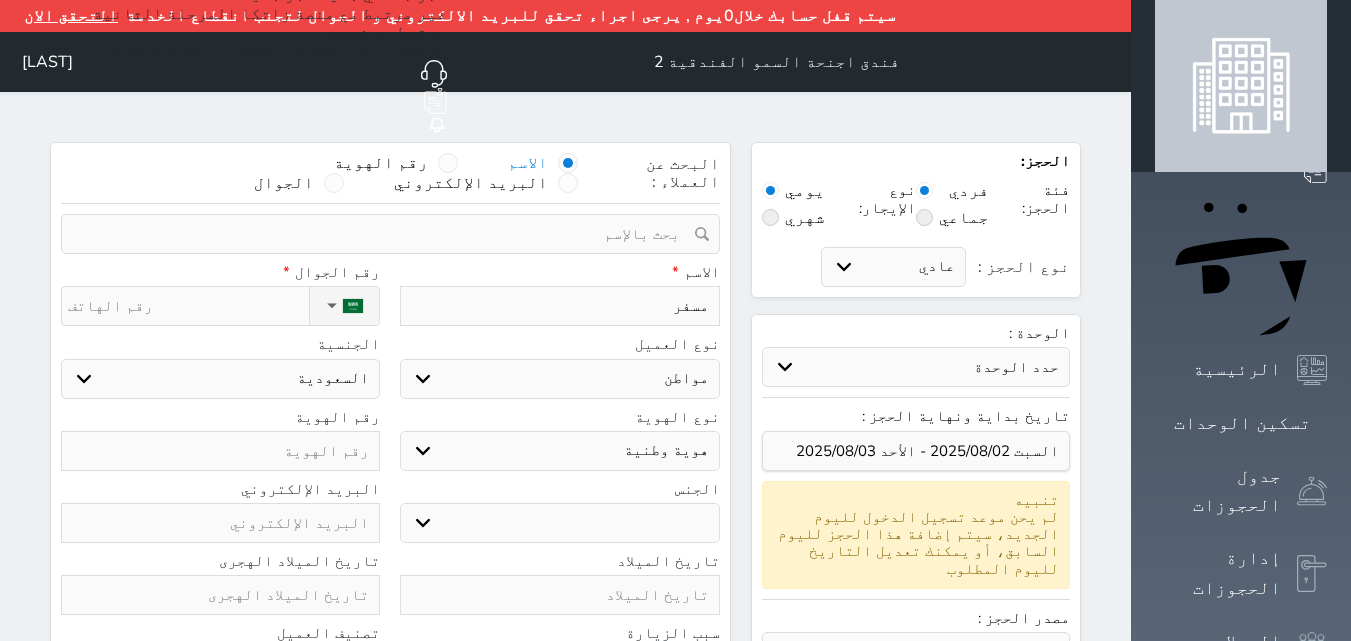 select 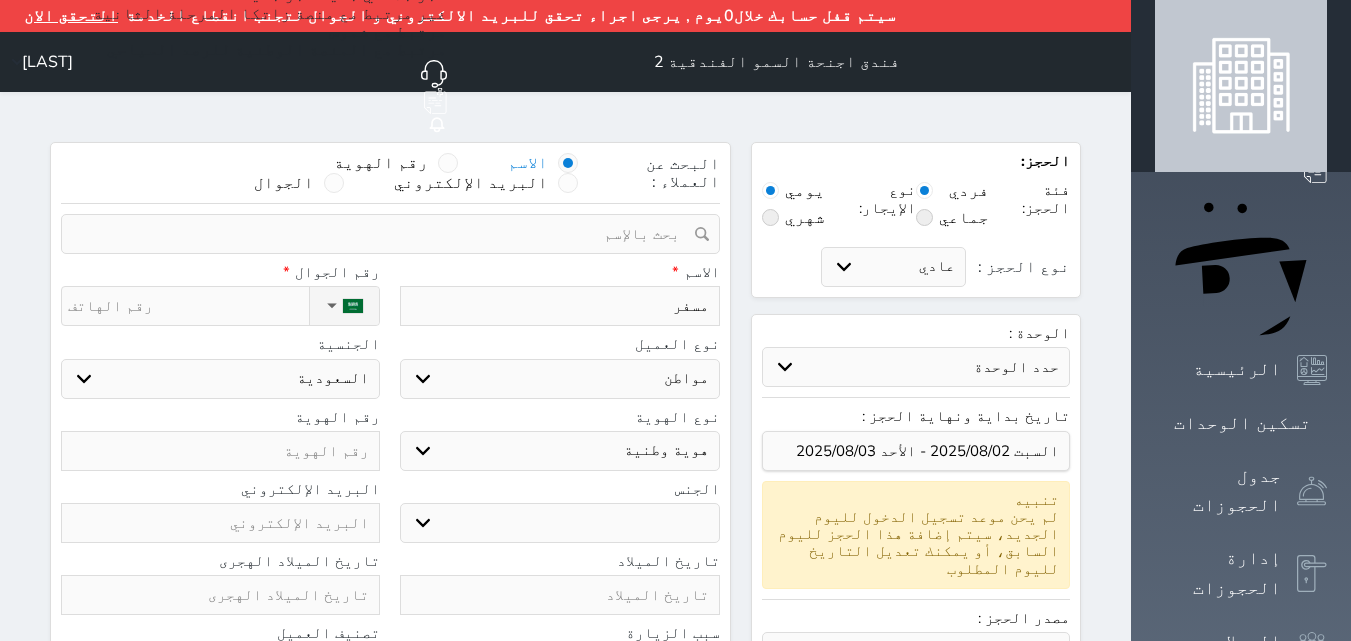 type on "[FIRST] [LAST]" 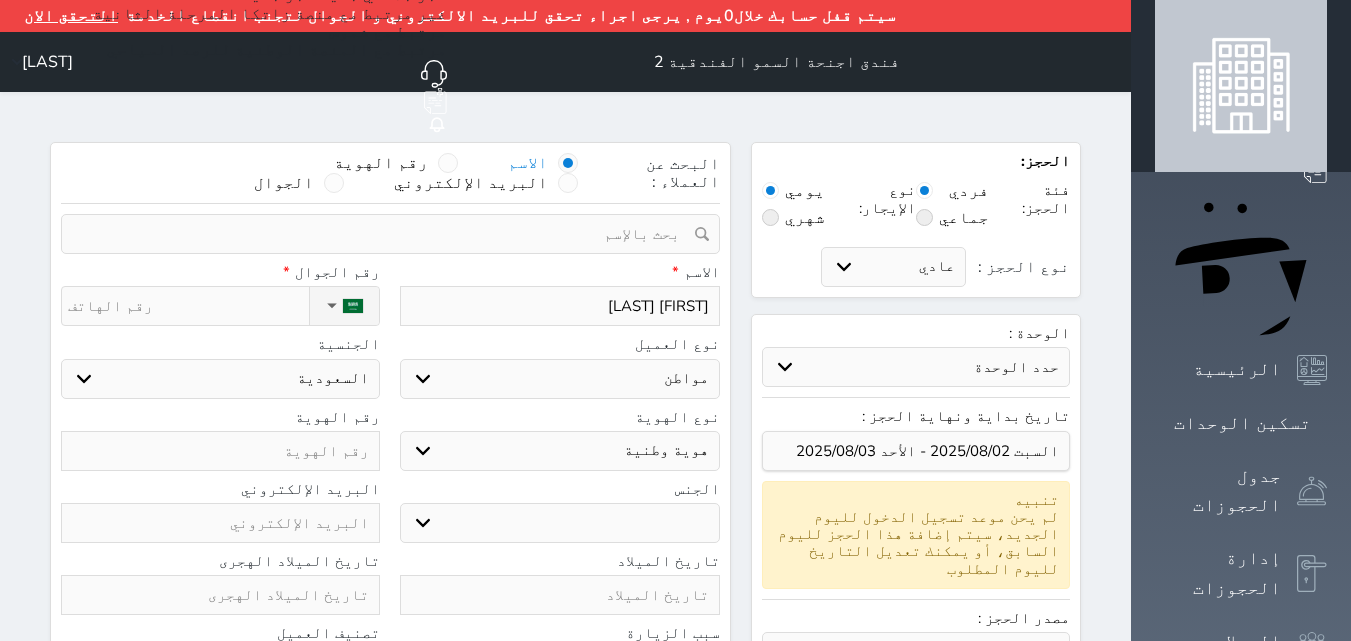 select 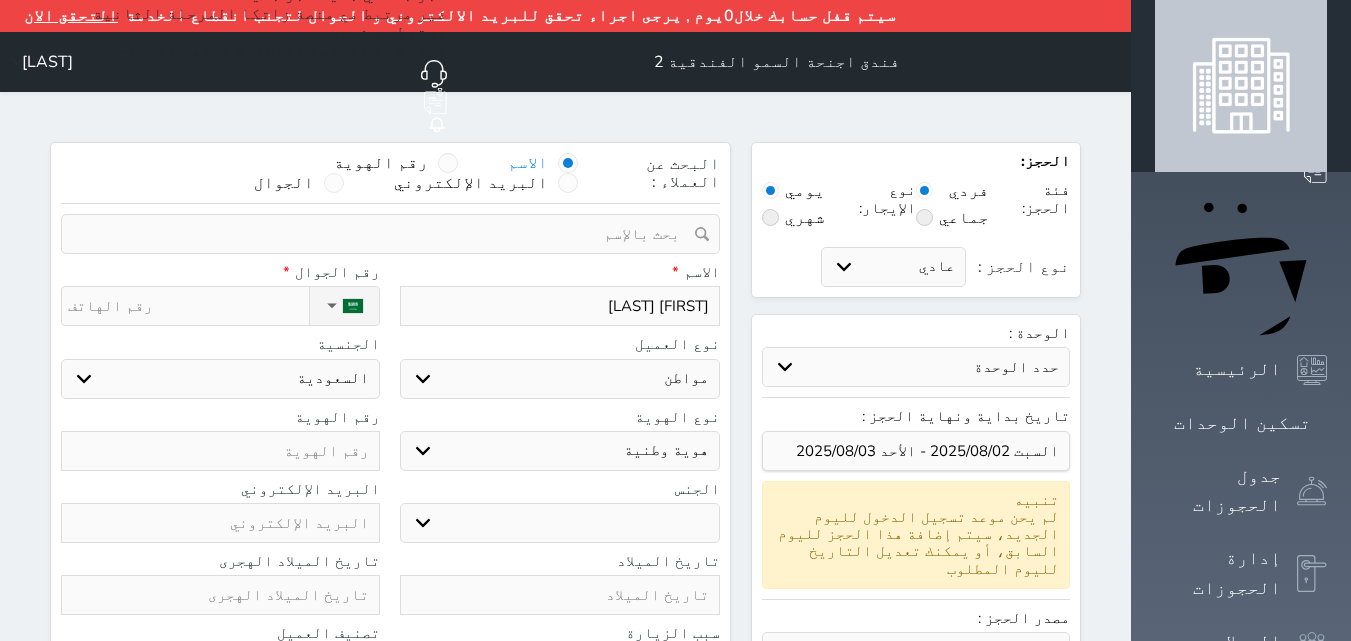 type on "[FIRST] [LAST]" 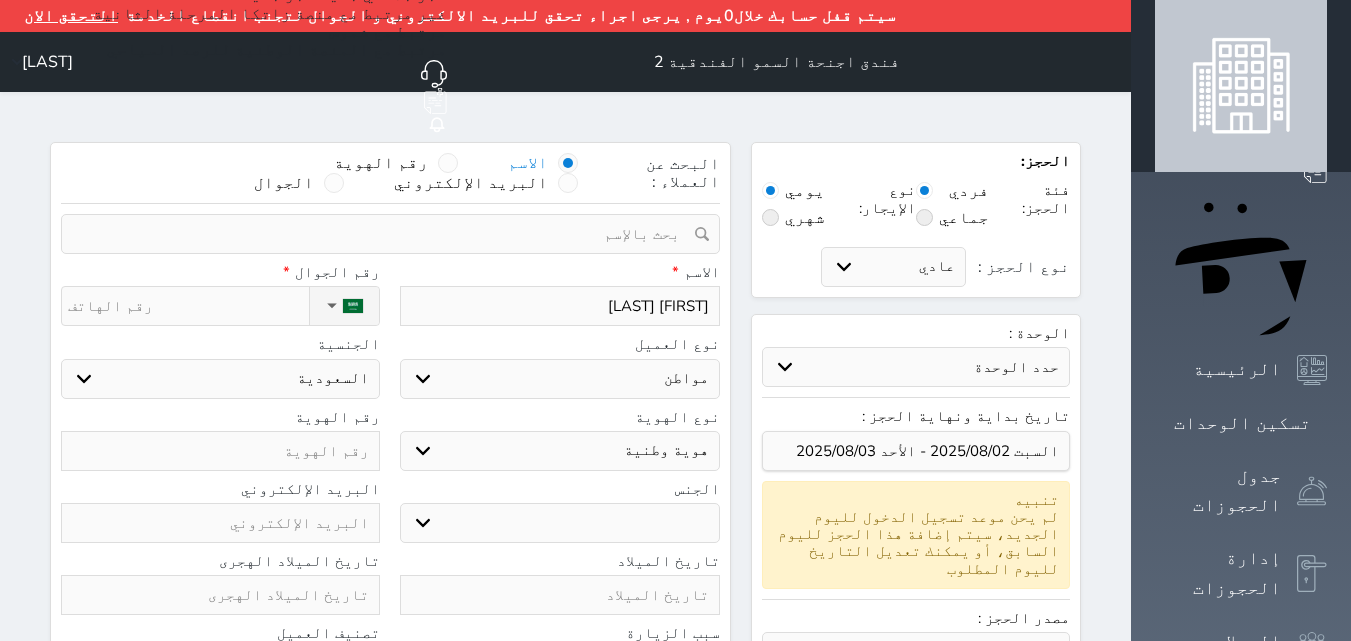 select 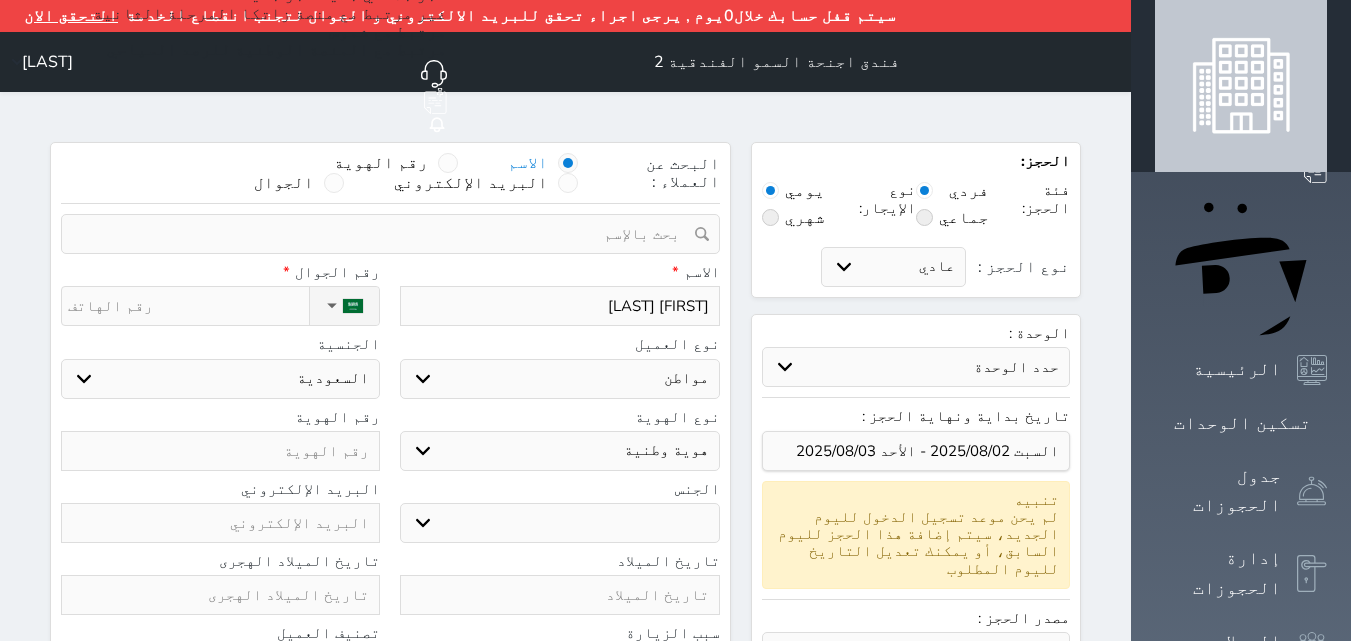 type on "[FIRST] [LAST]" 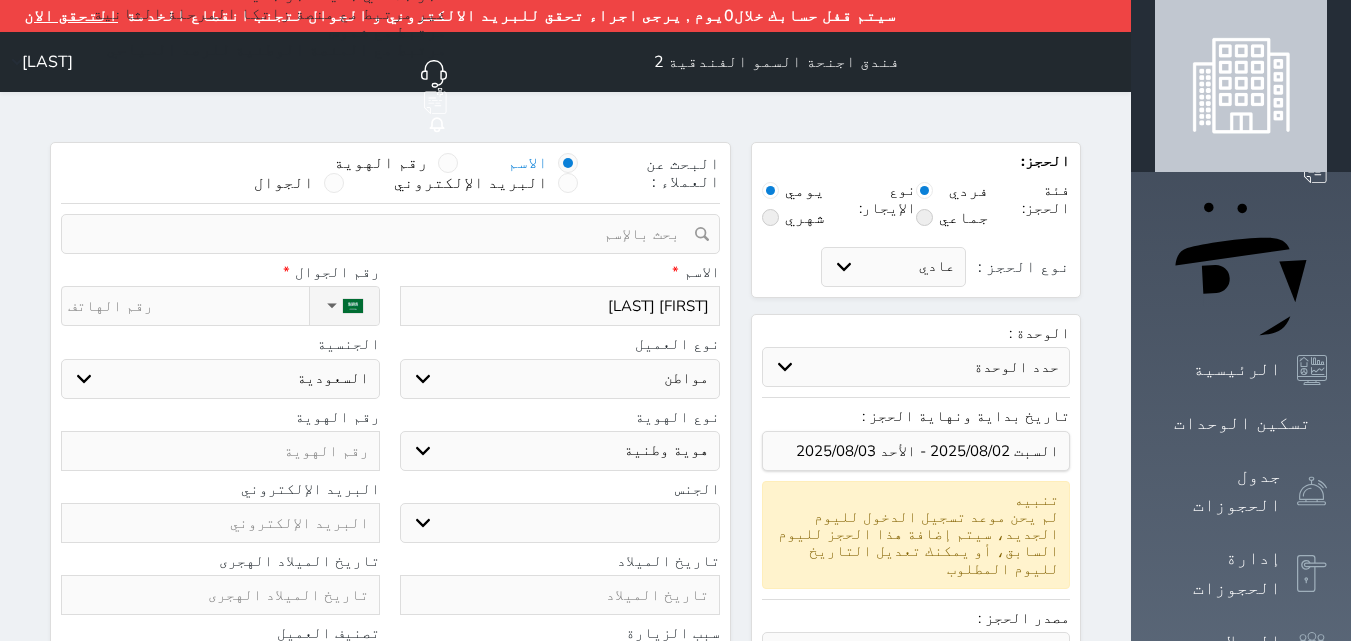 select 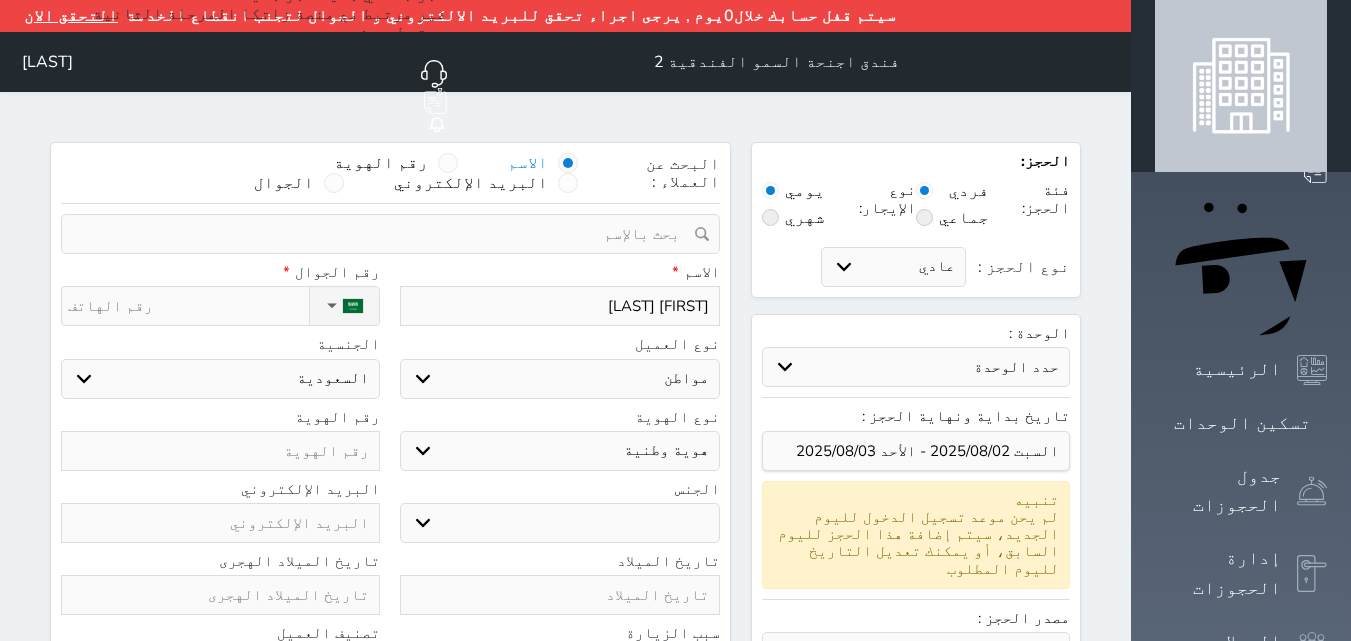 type on "[FIRST] [LAST]" 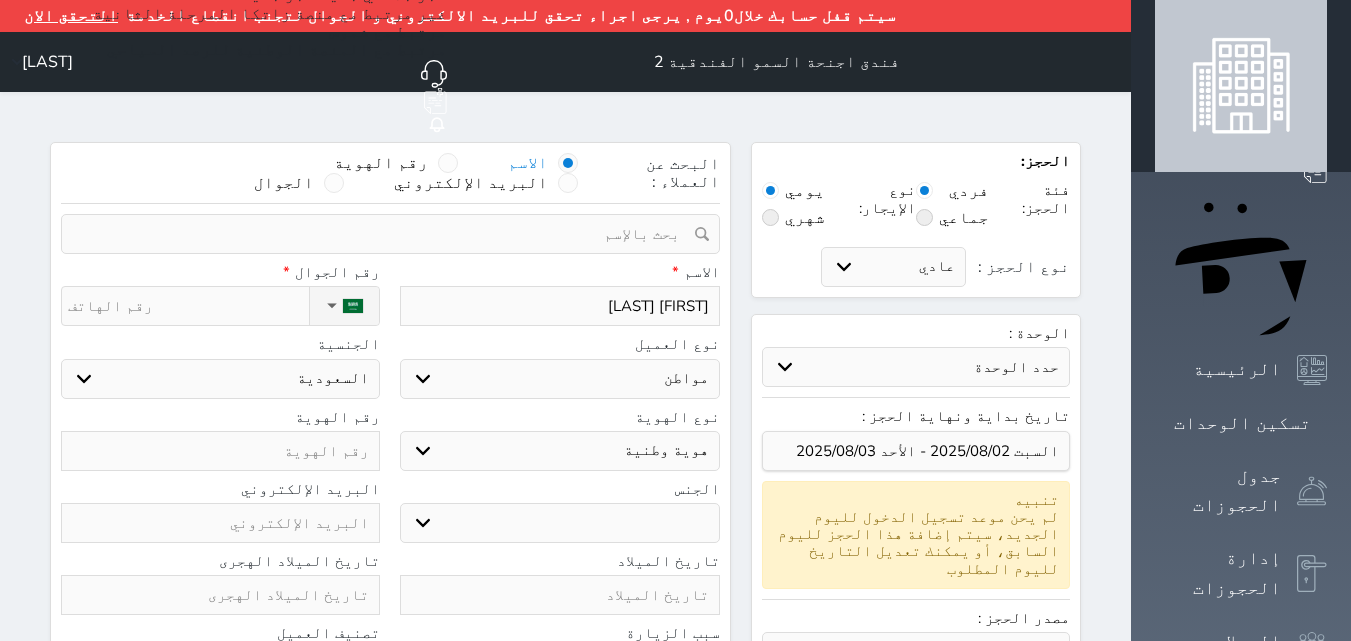 select 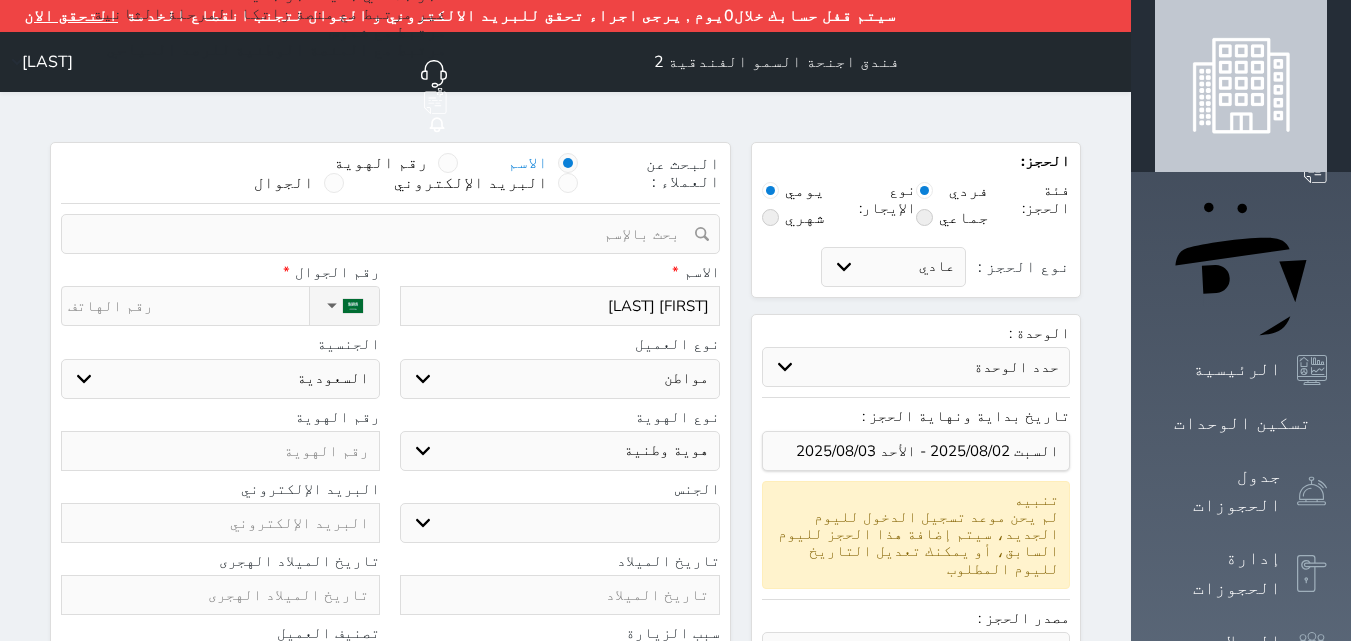 type on "[FIRST] [LAST] [LAST]" 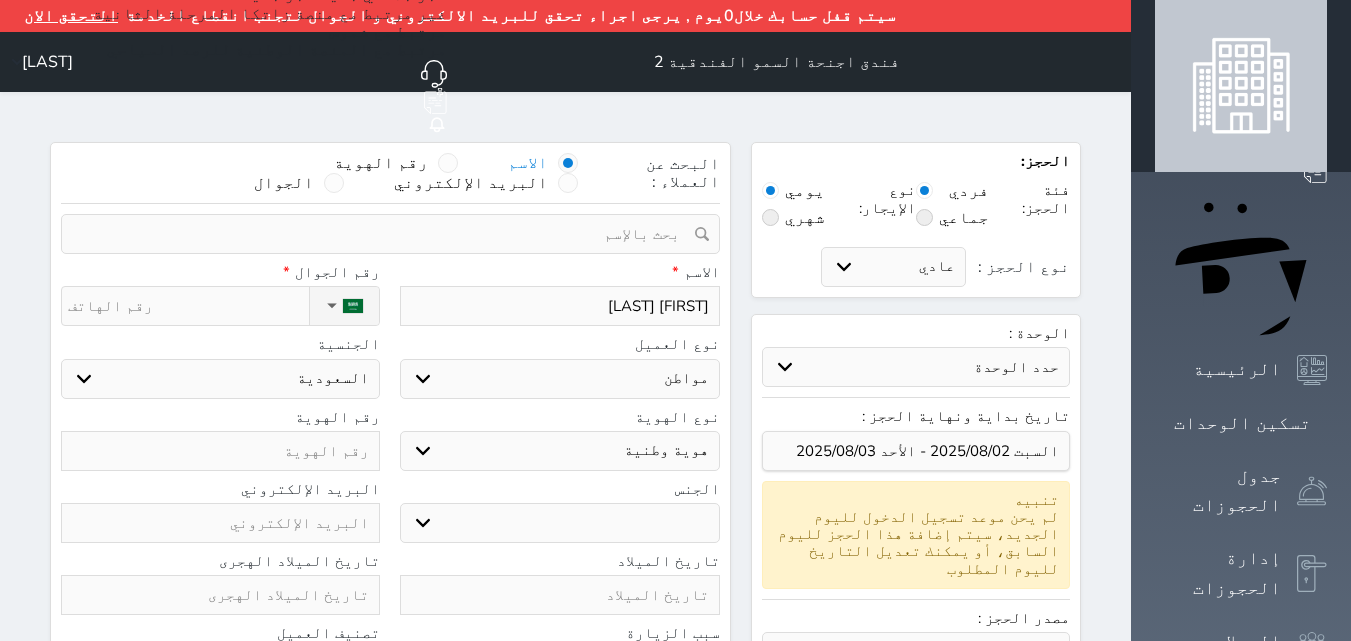 select 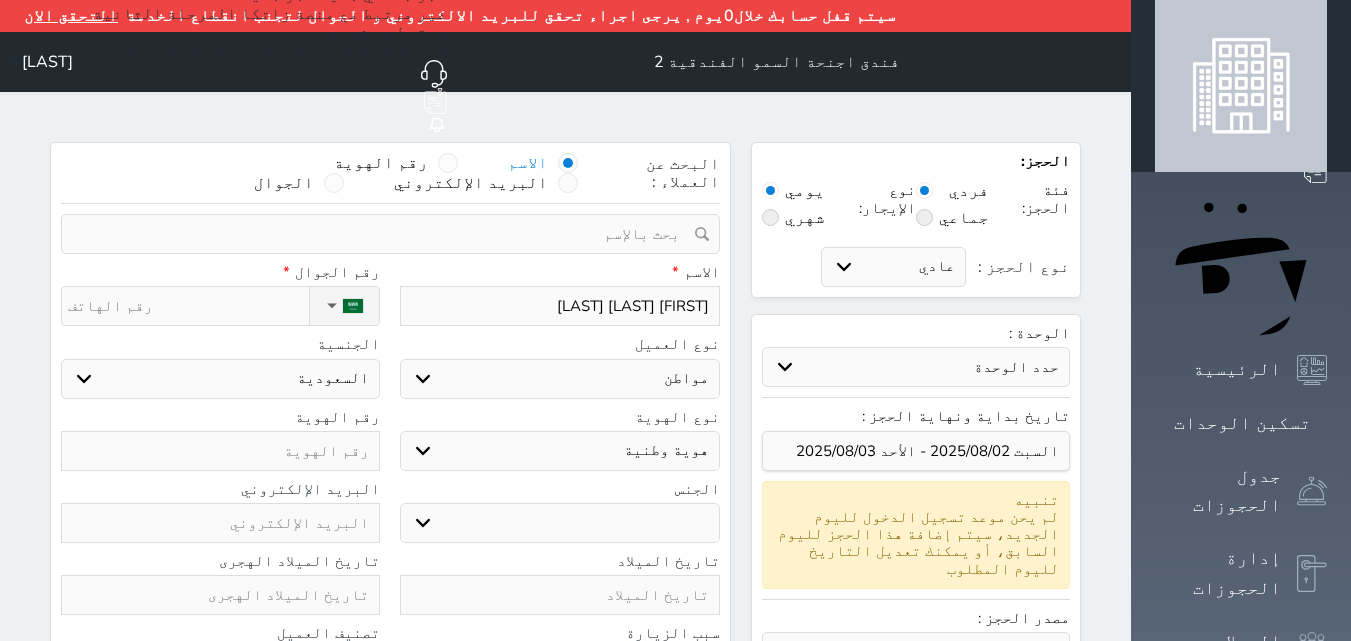 type on "[FIRST] [LAST] [LAST]" 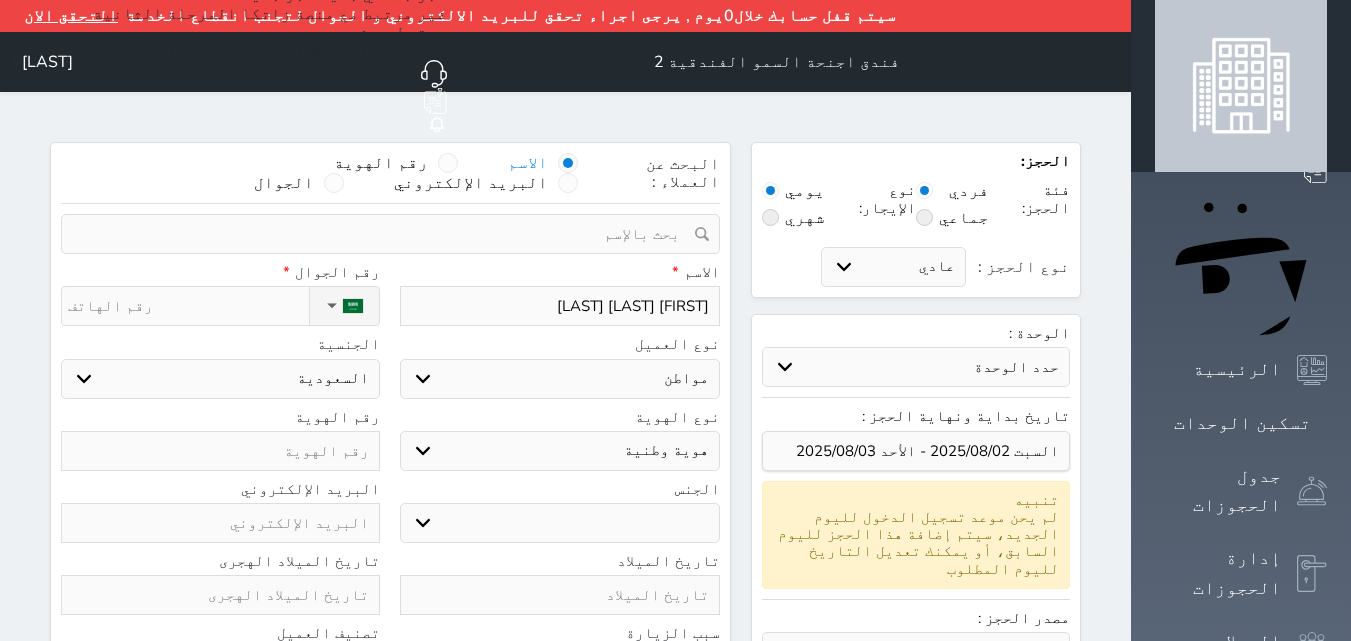 select 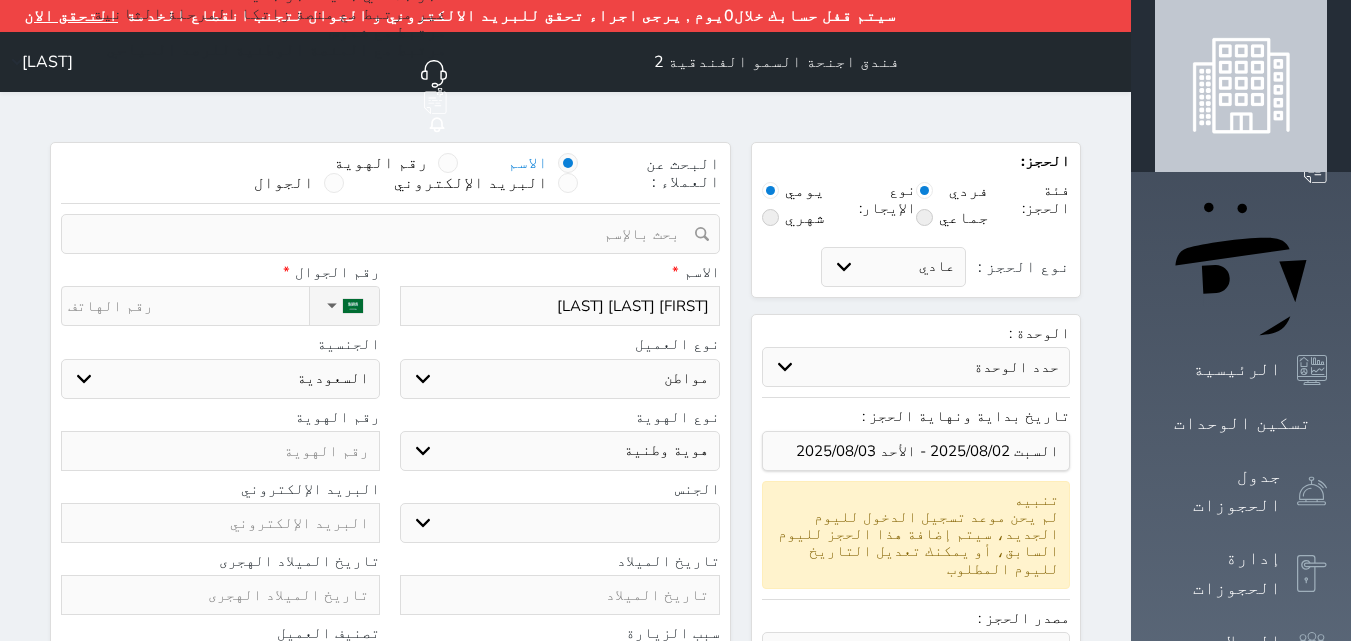 type on "[FIRST] [LAST] [LAST]" 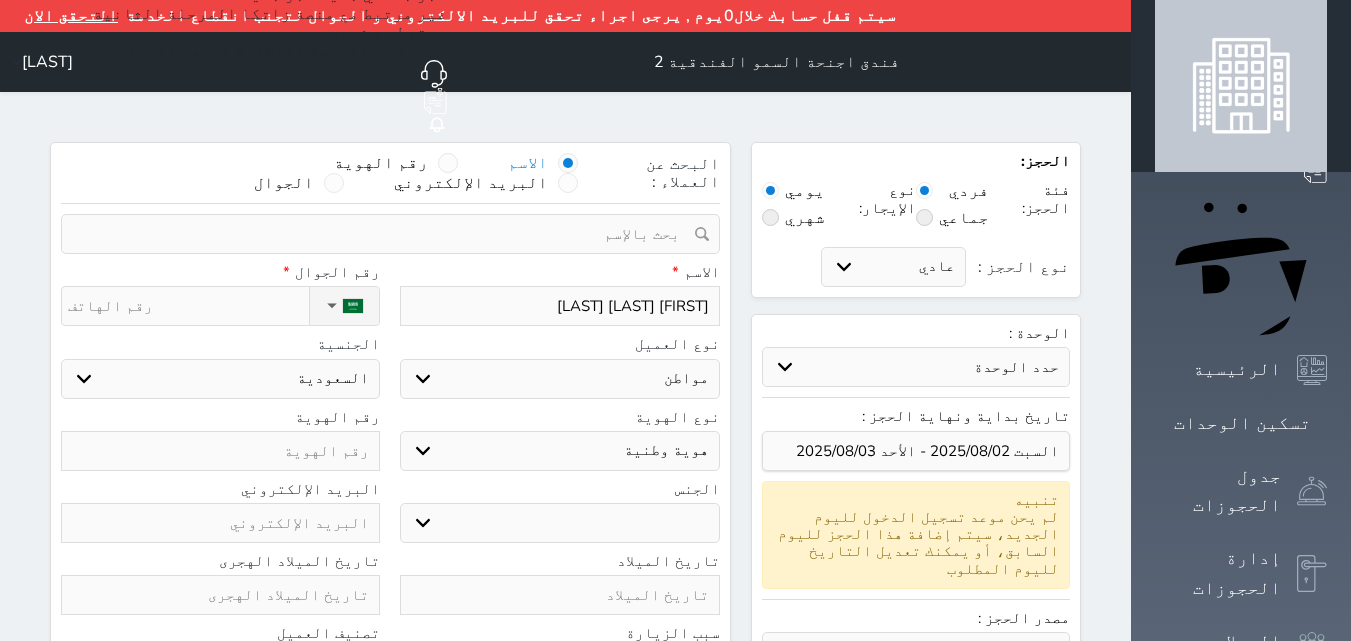 select 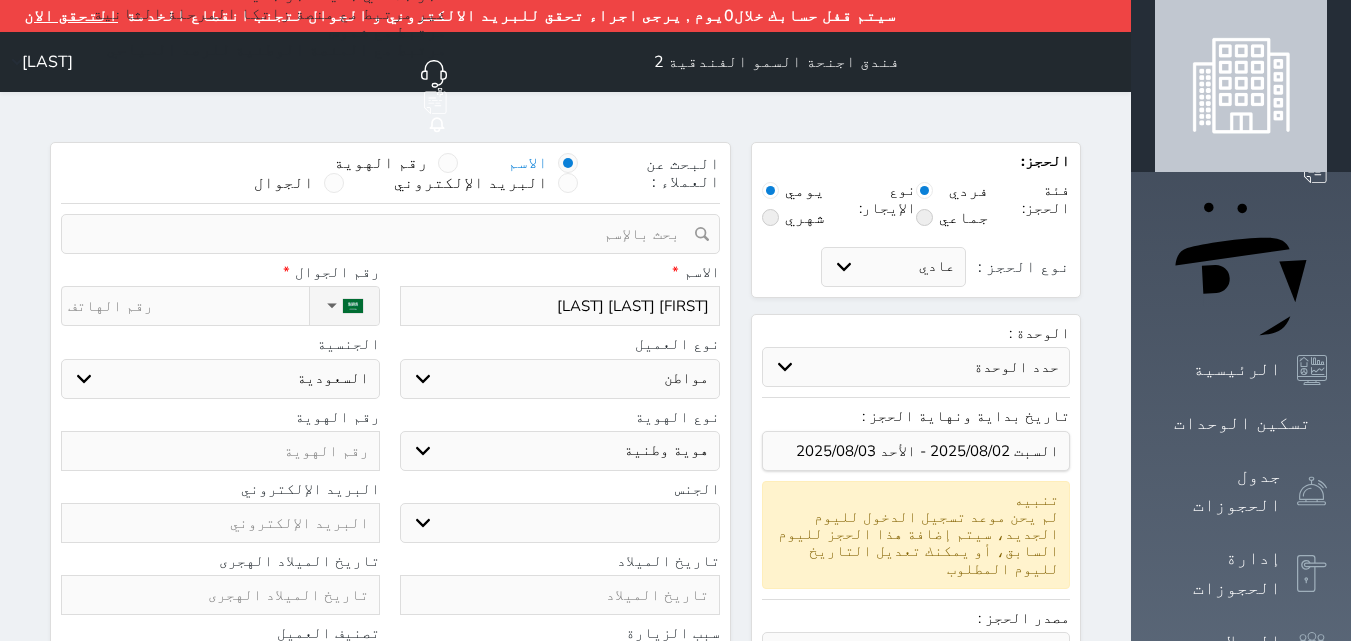 select 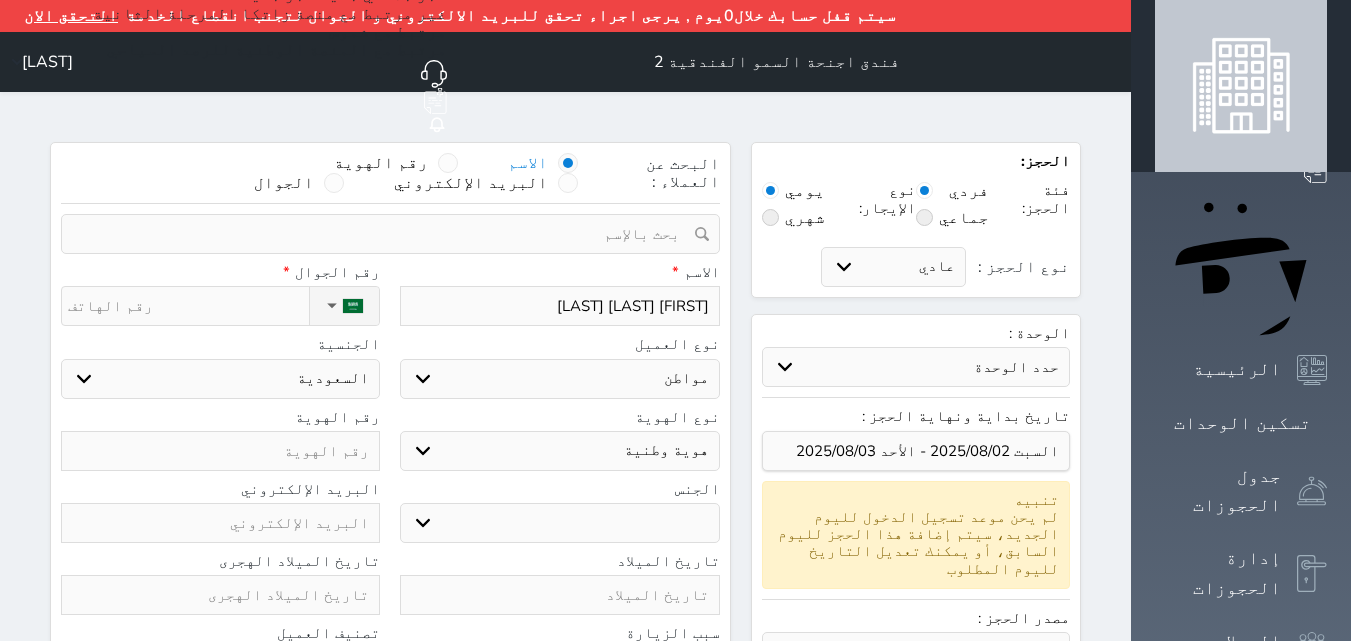 type on "[FIRST] [LAST] [LAST]" 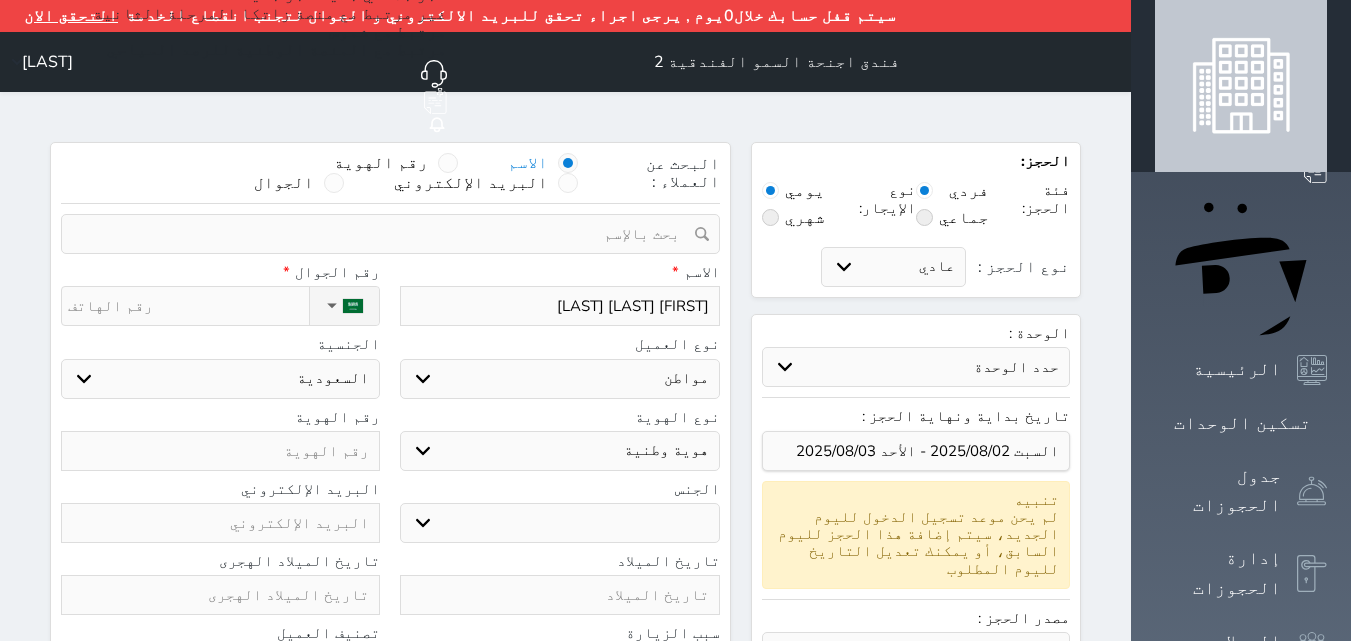 type on "[FIRST] [LAST] [LAST]" 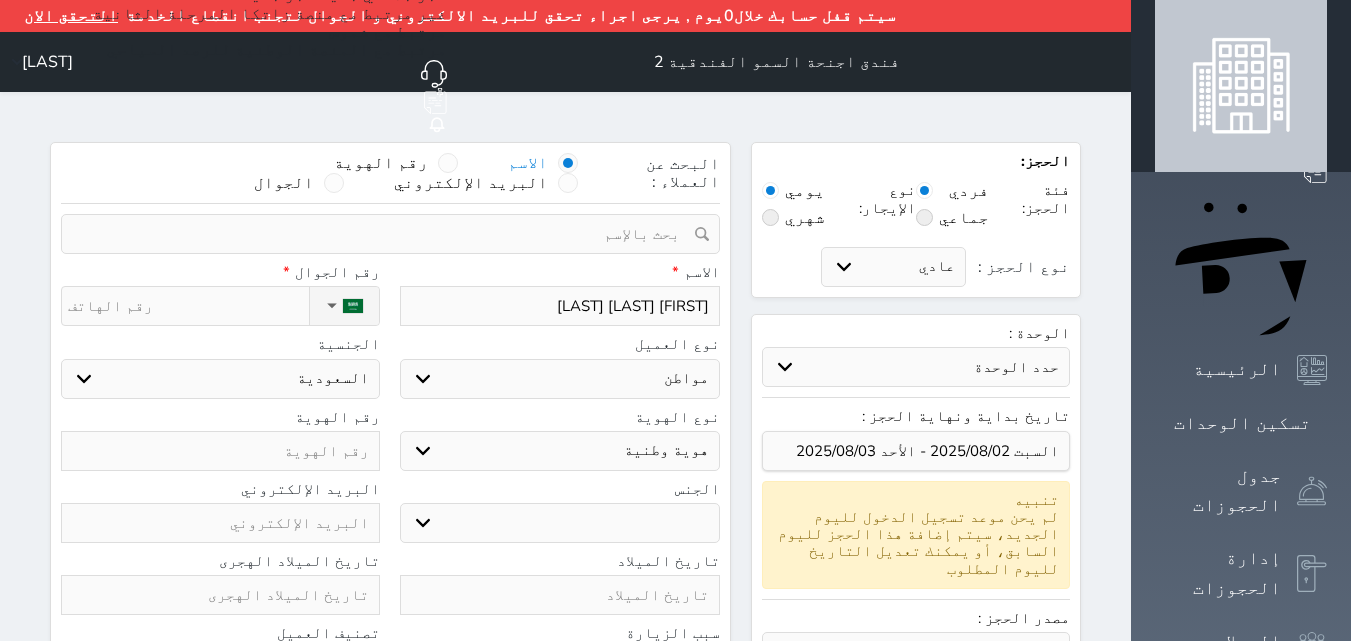 select 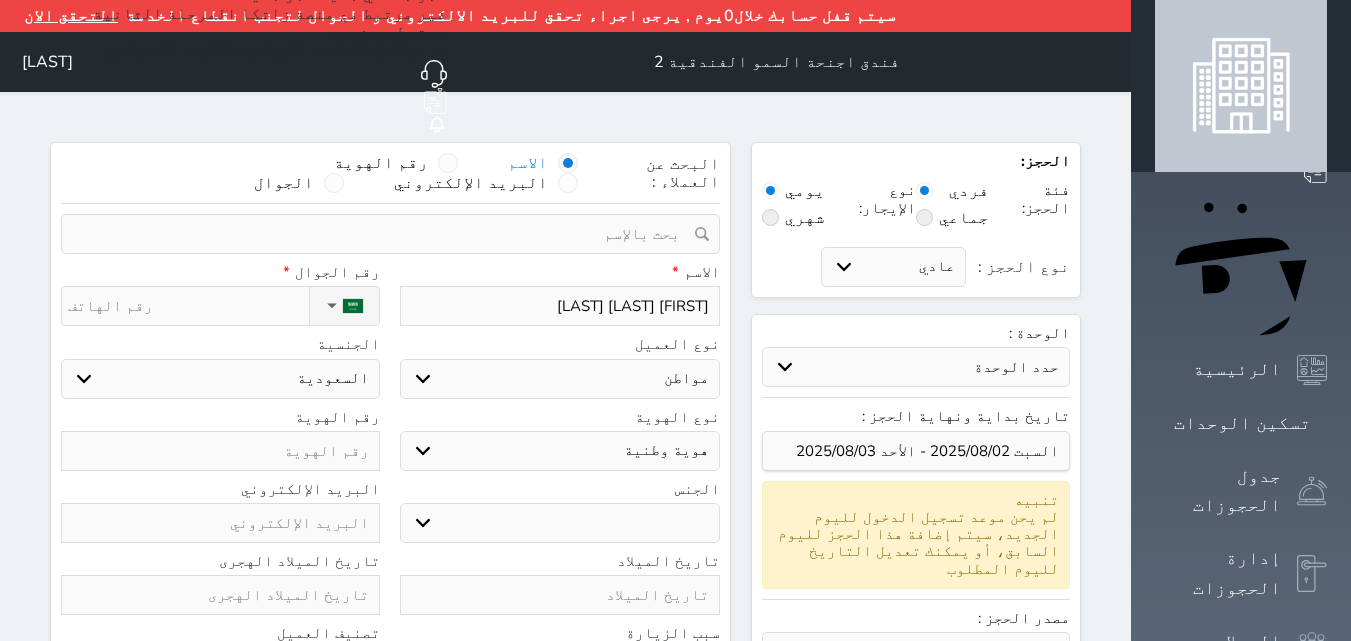 type on "[FIRST] [LAST] [LAST]" 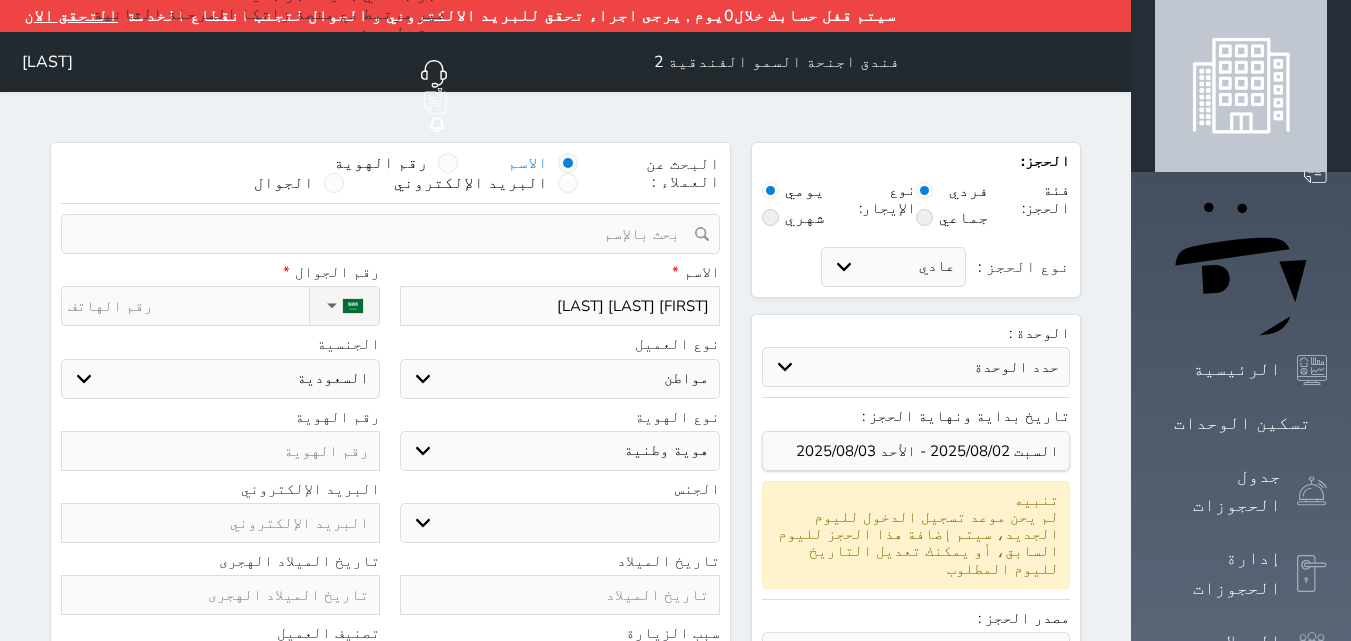select 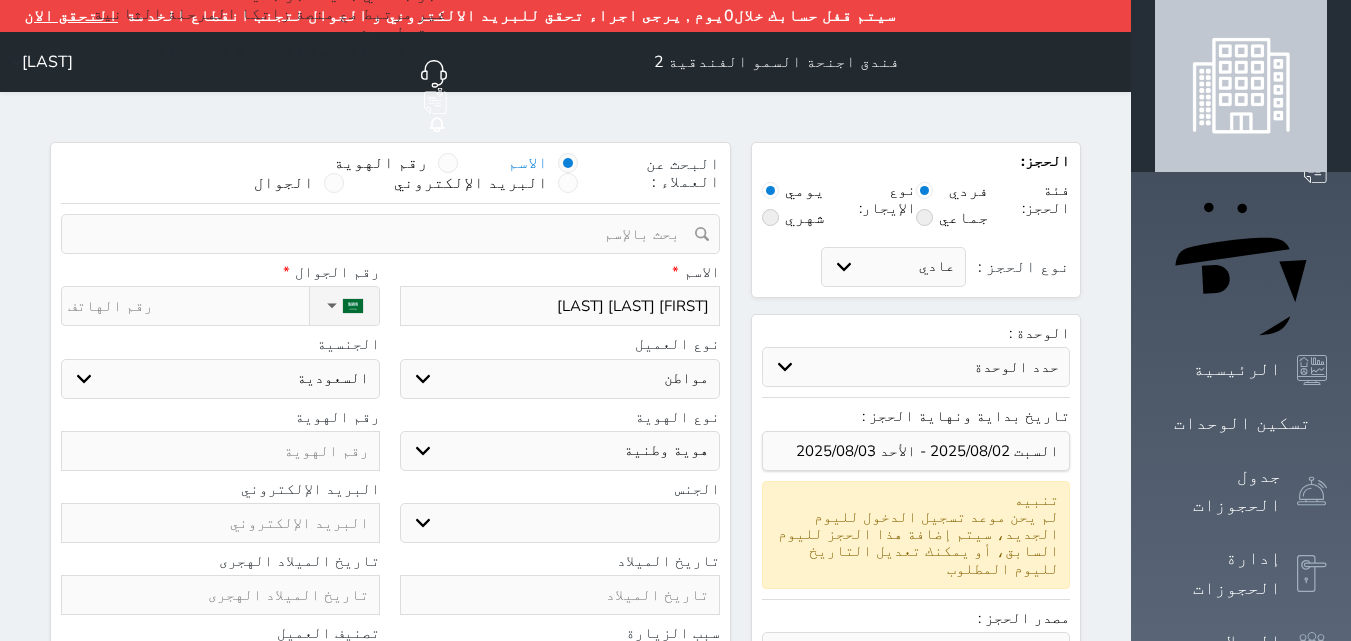 type on "[FIRST] [LAST] [LAST] [LAST]" 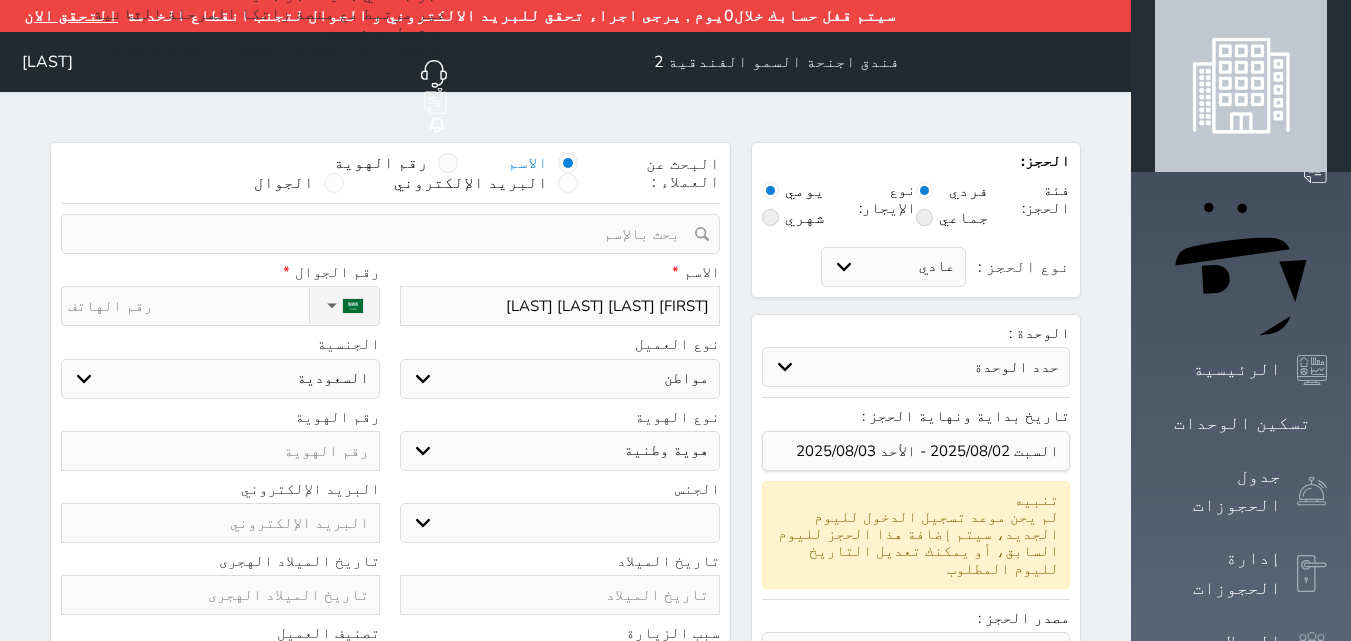 select 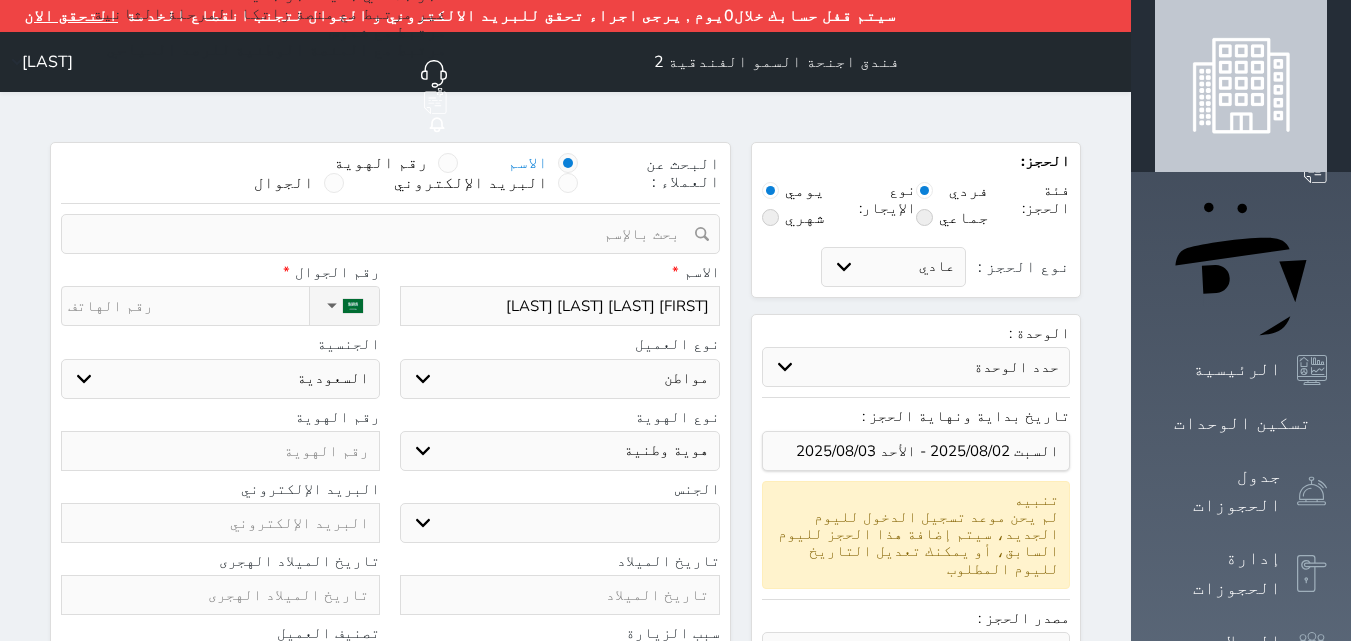 type on "[FIRST] [LAST] [LAST] [LAST]" 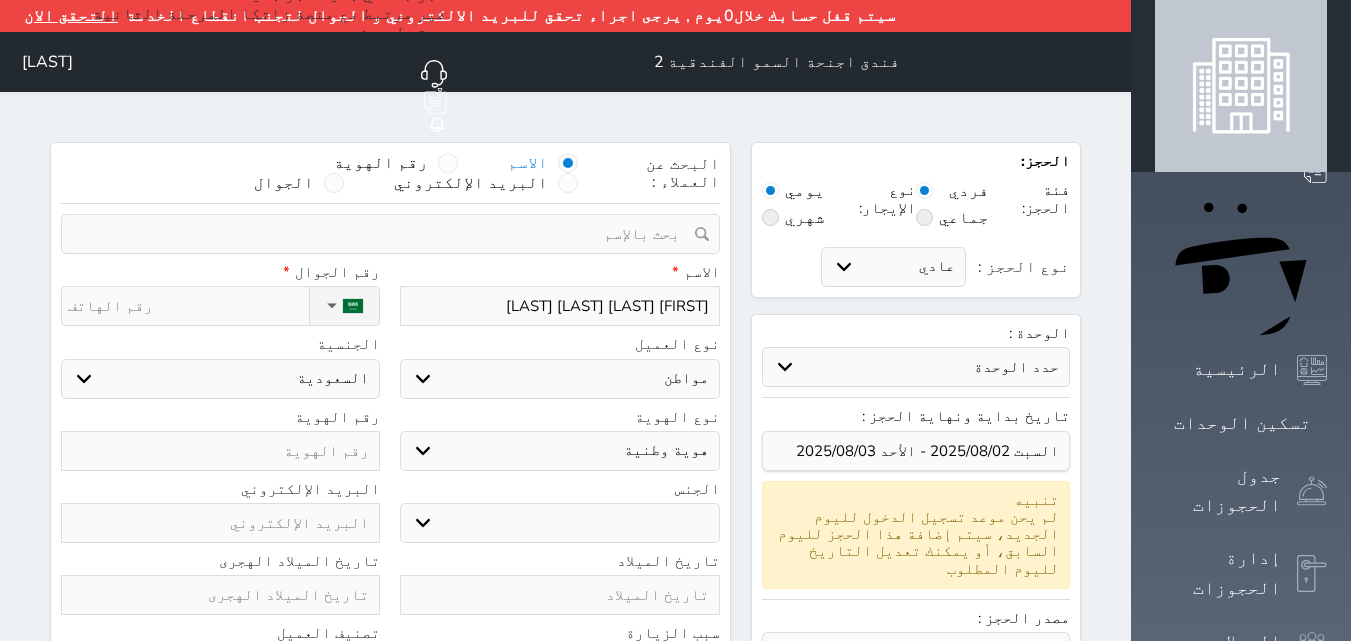 select 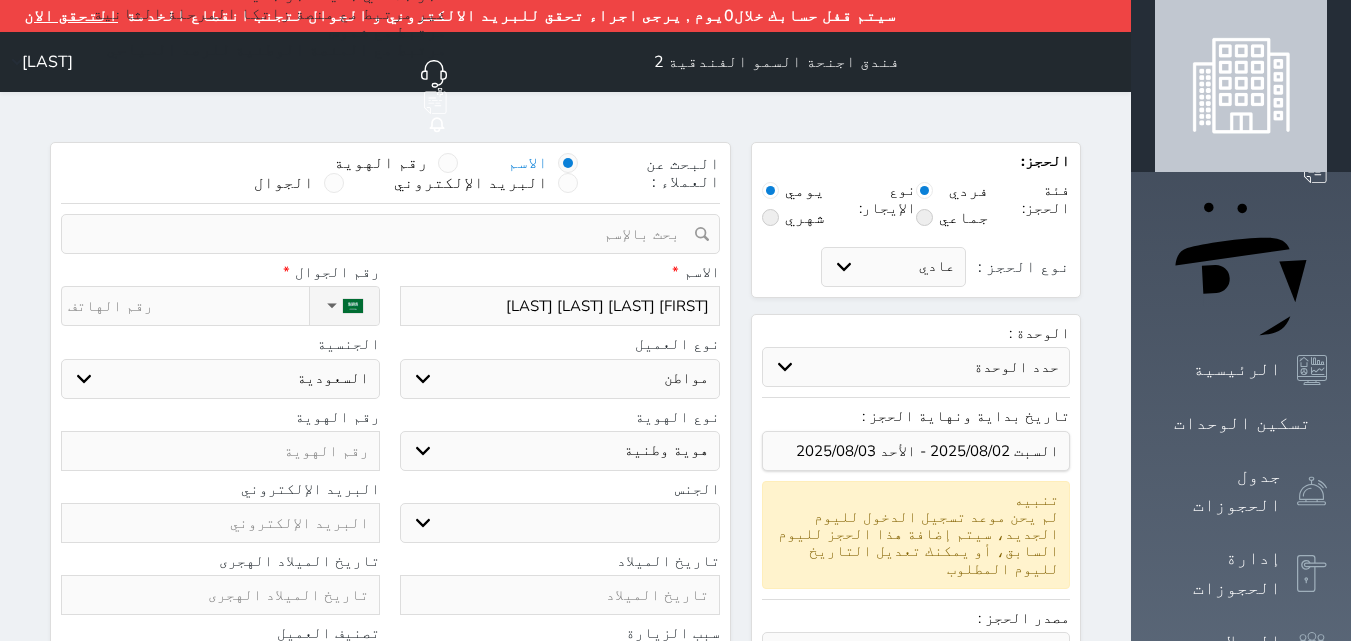 type on "[FIRST] [LAST] [LAST] [LAST]" 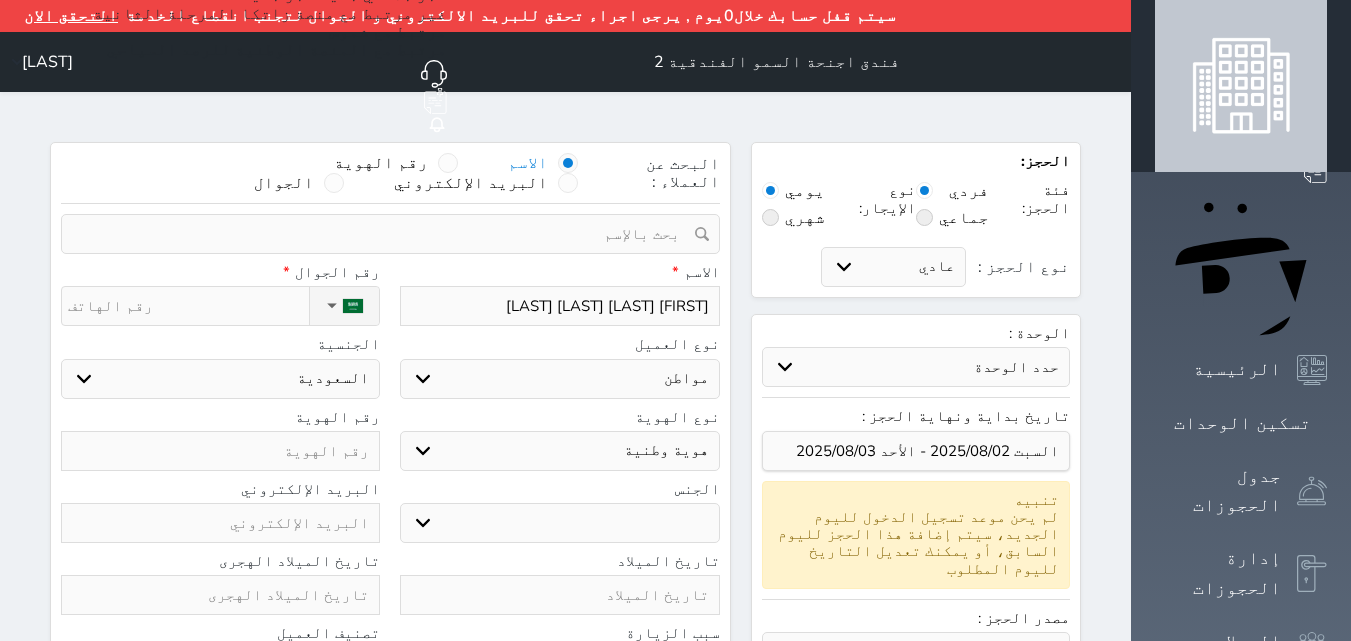 select 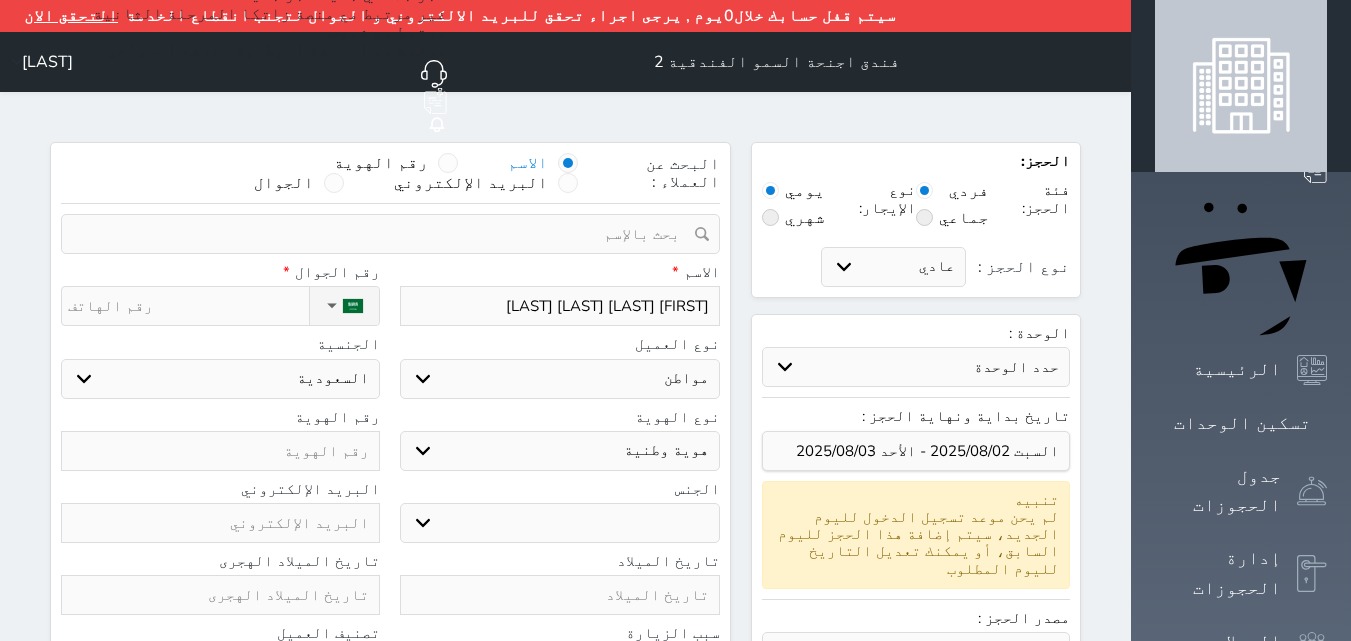 type on "[FIRST] [LAST] [LAST] [LAST]" 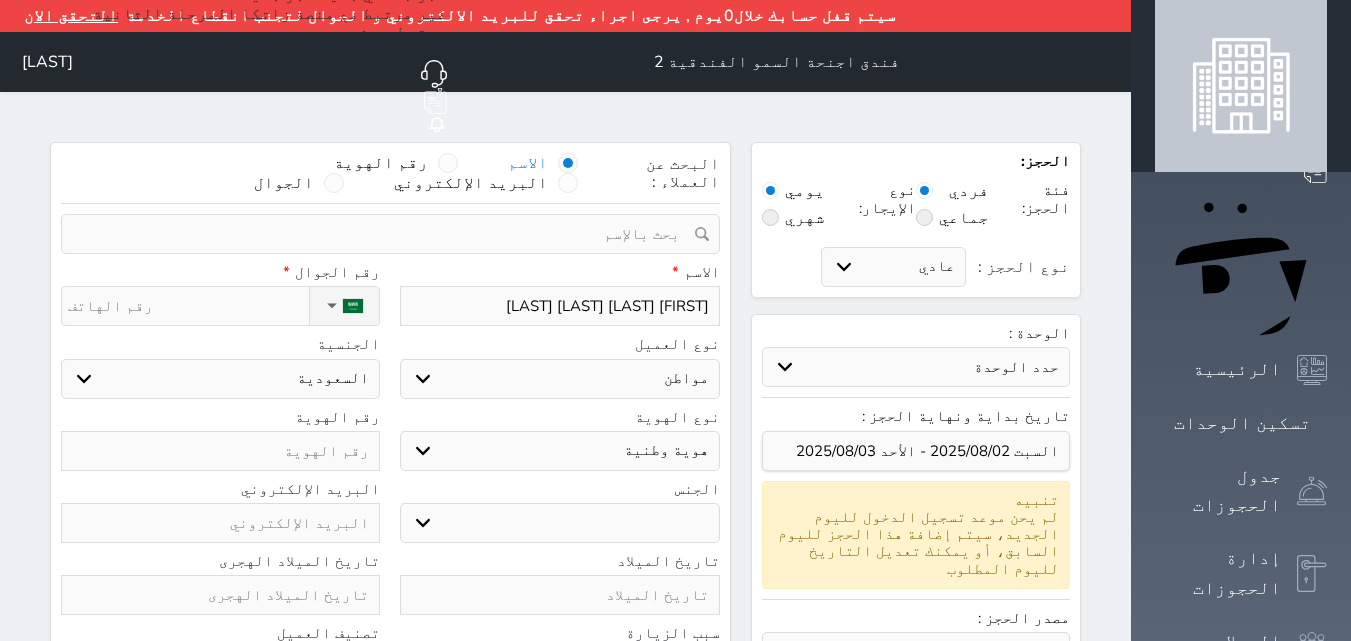 select 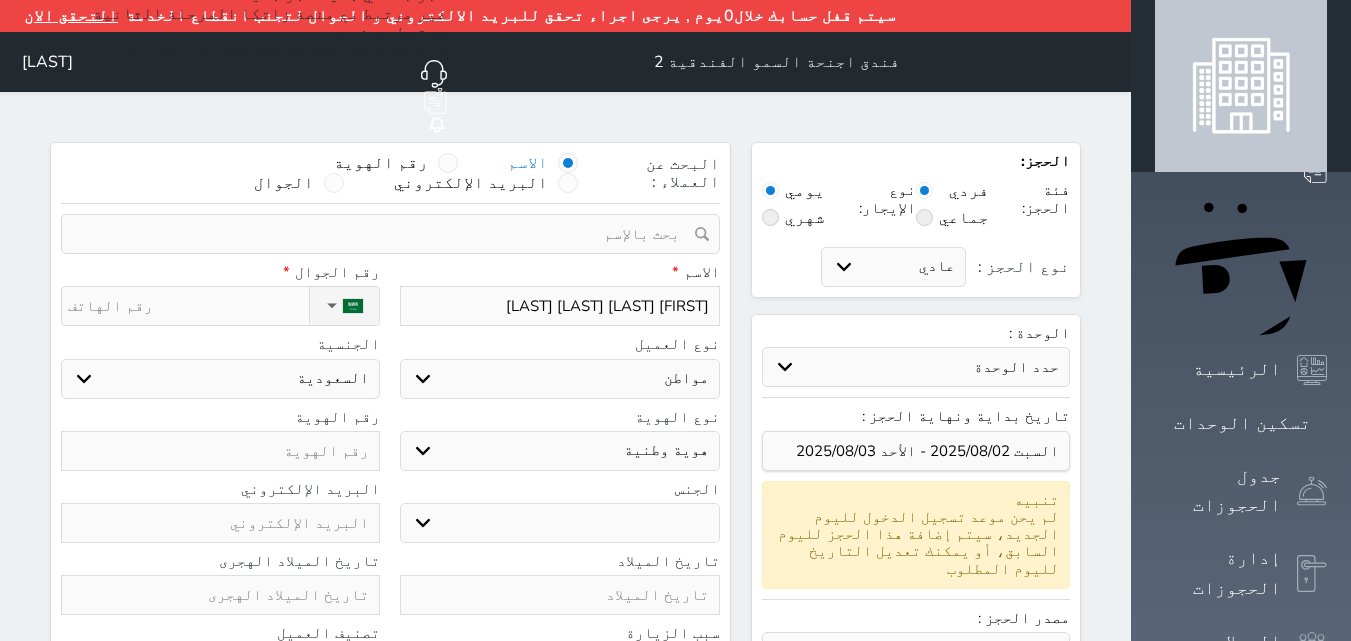 type on "[FIRST] [LAST] [LAST] [LAST]" 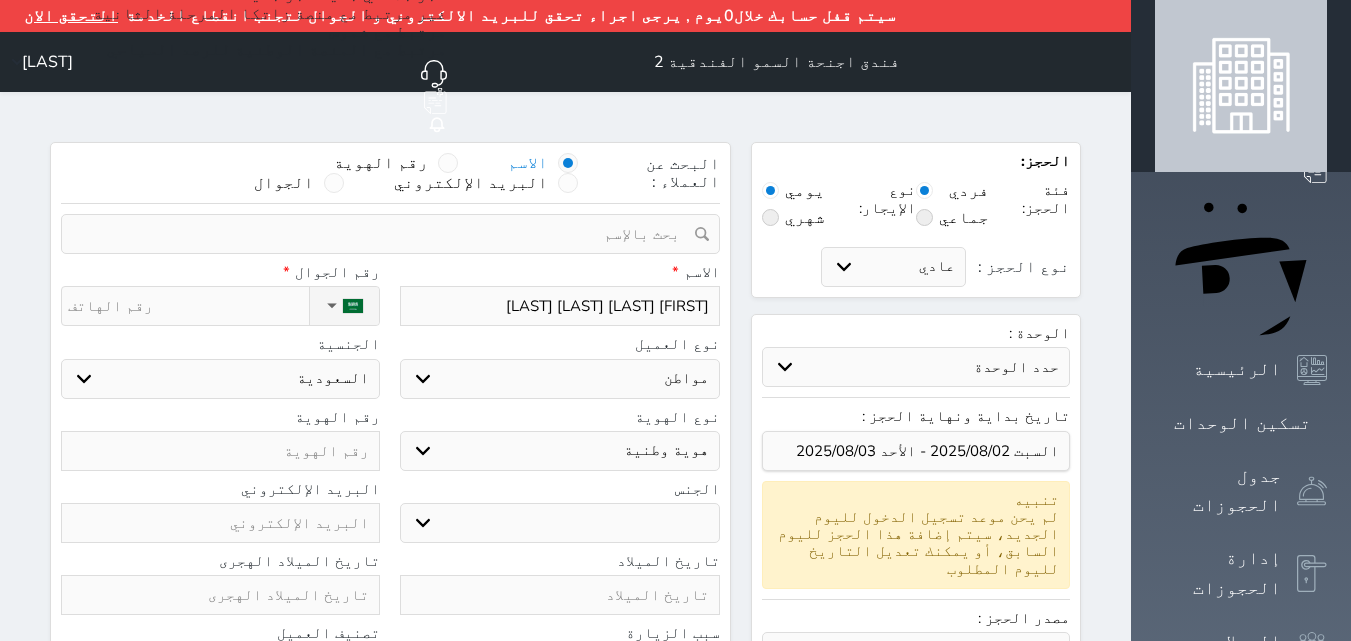 select 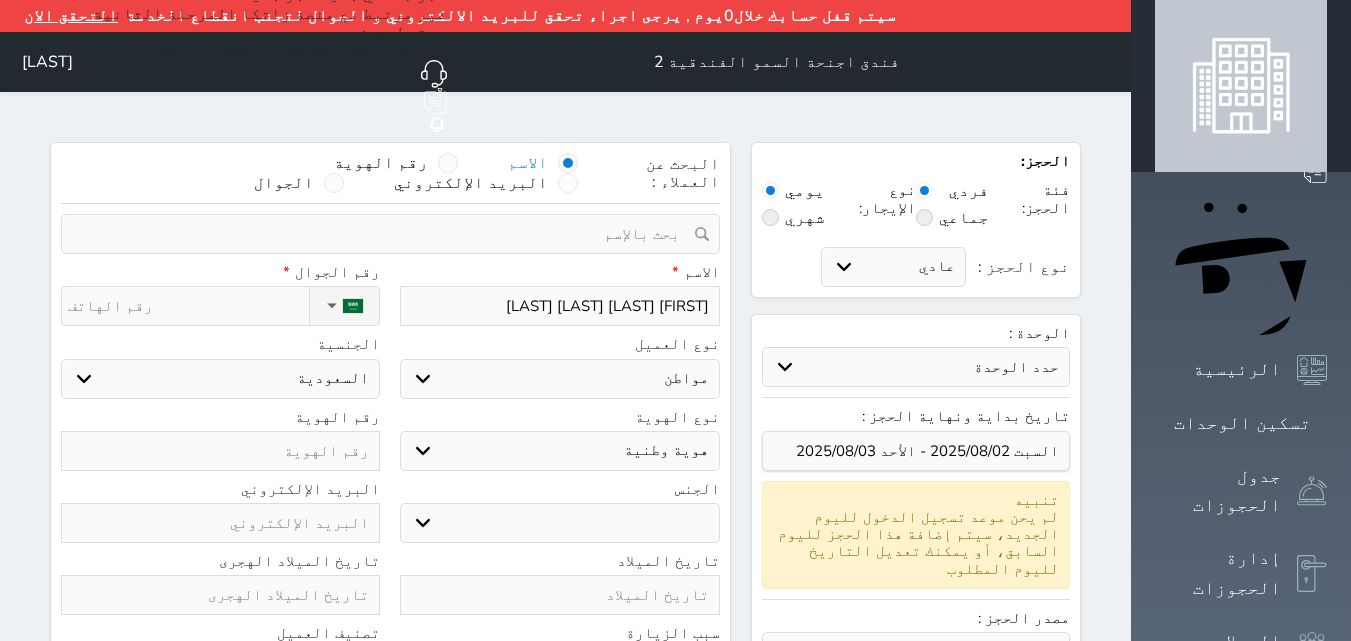 type on "[FIRST] [LAST] [LAST] [LAST]" 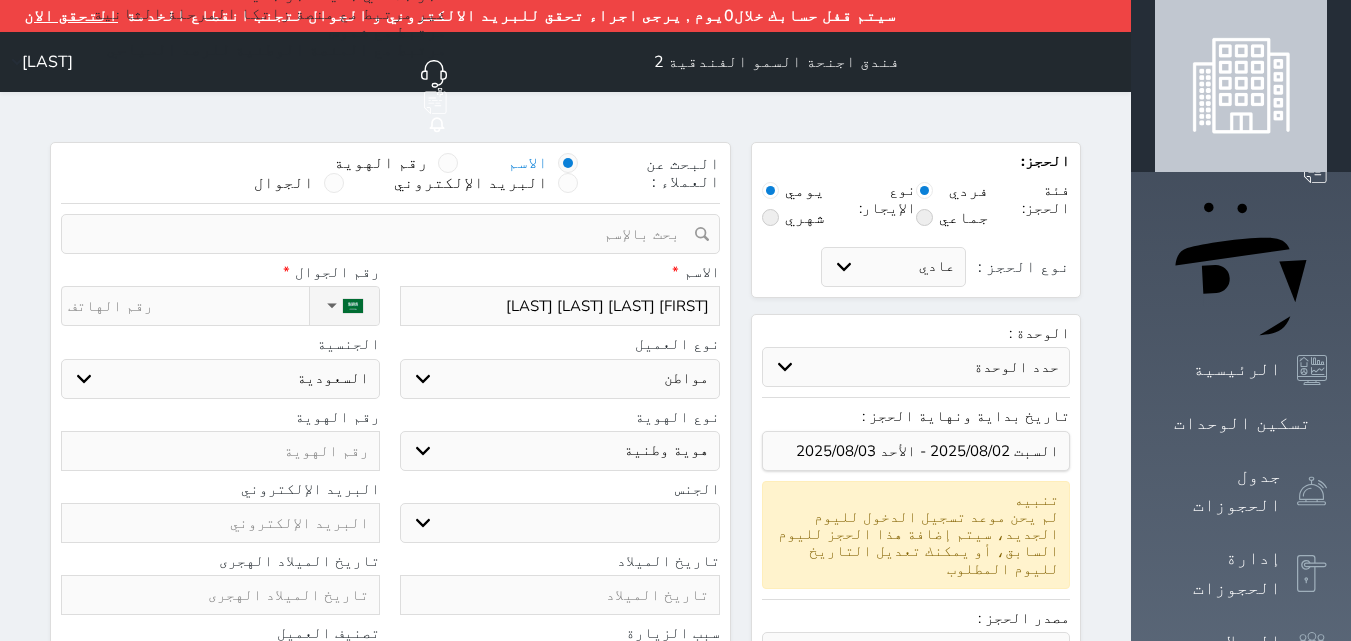 select 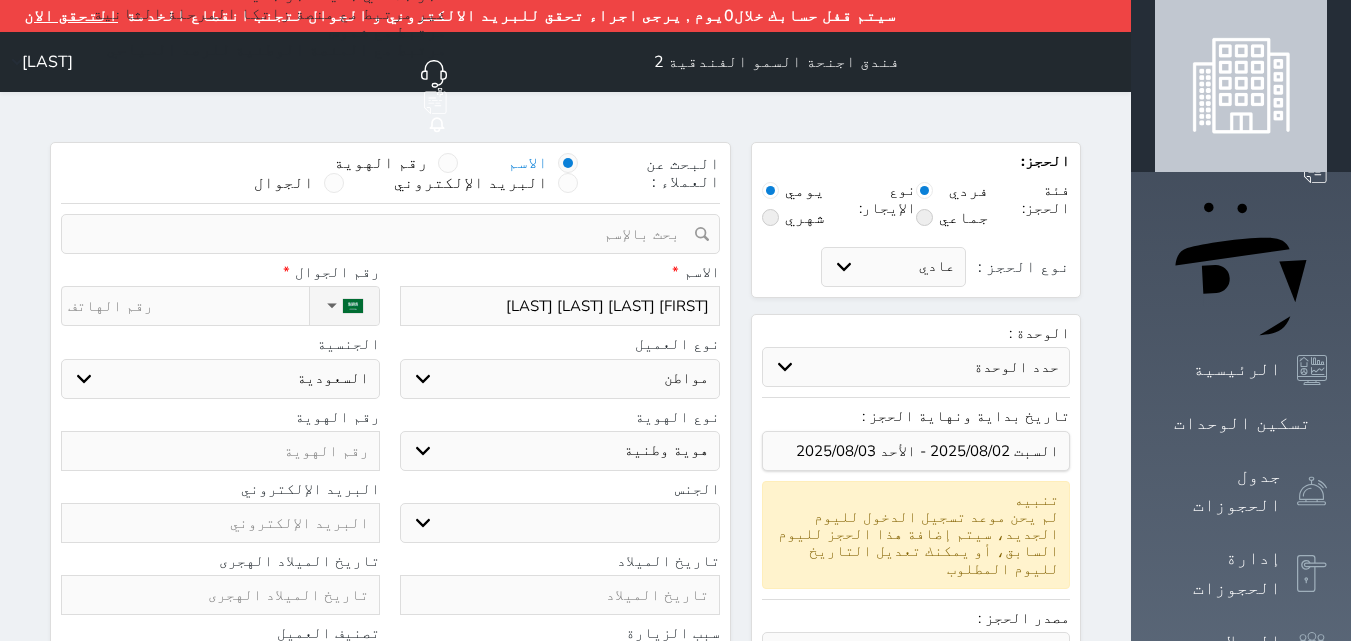 type on "[FIRST] [LAST] [LAST] [LAST]" 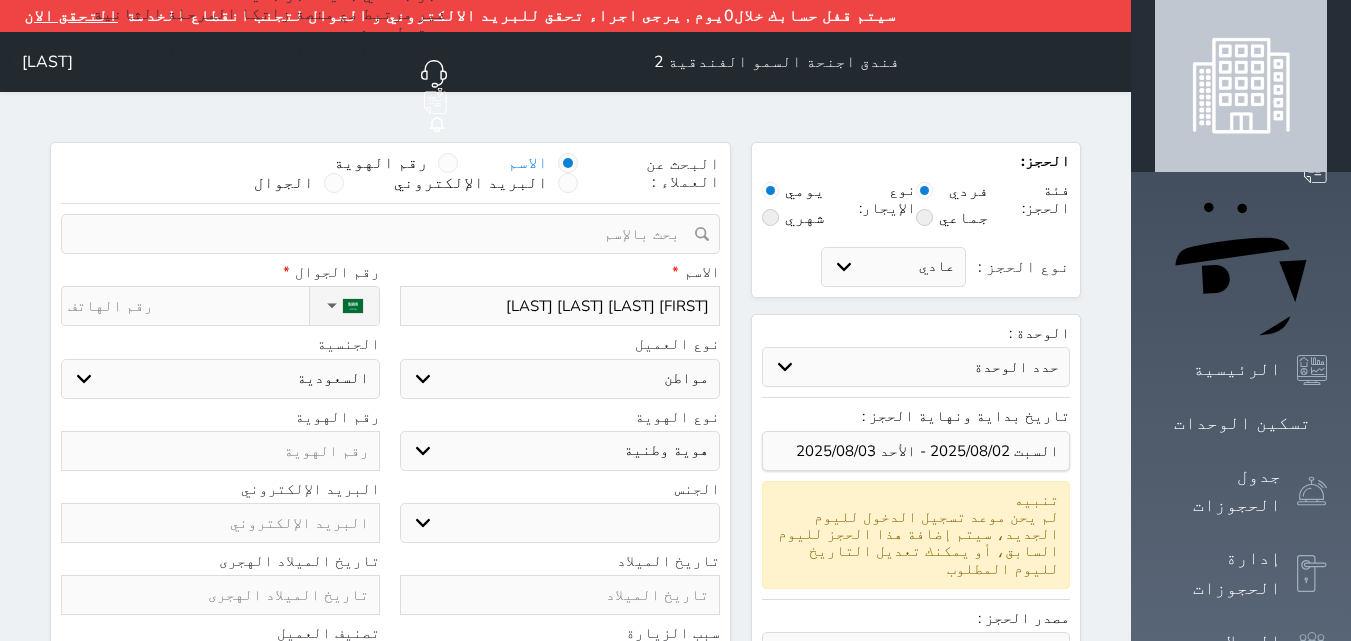 select 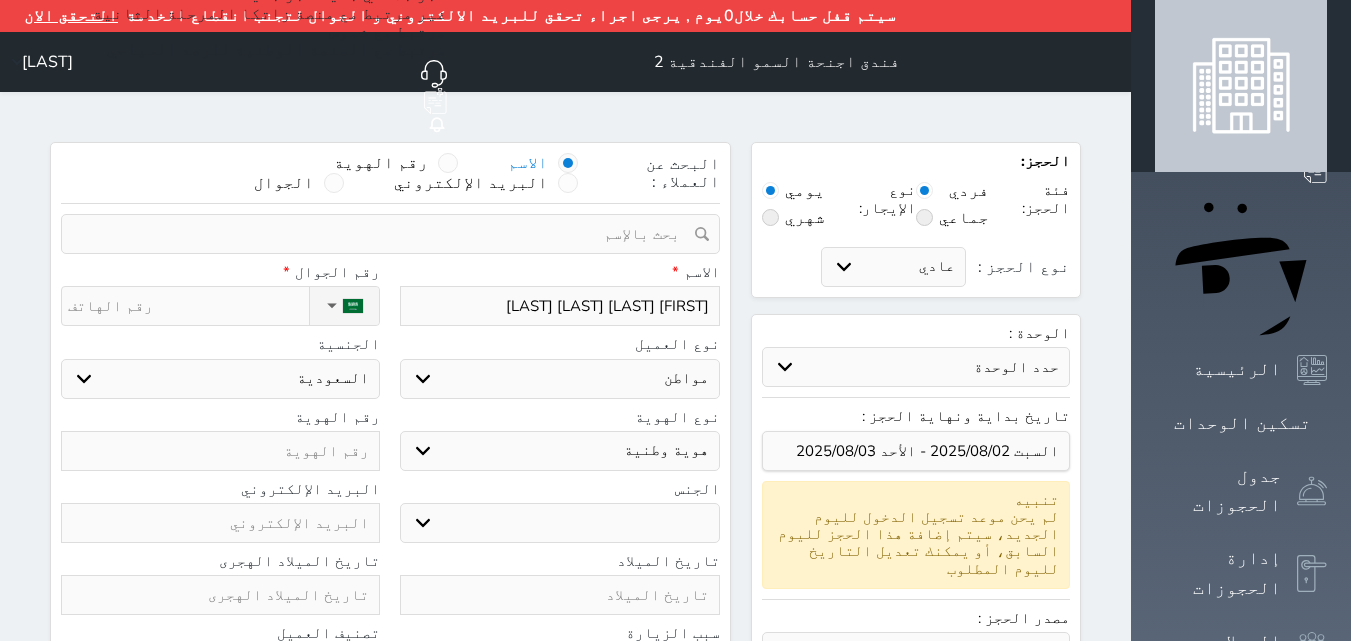 type on "[FIRST] [LAST] [LAST] [LAST]" 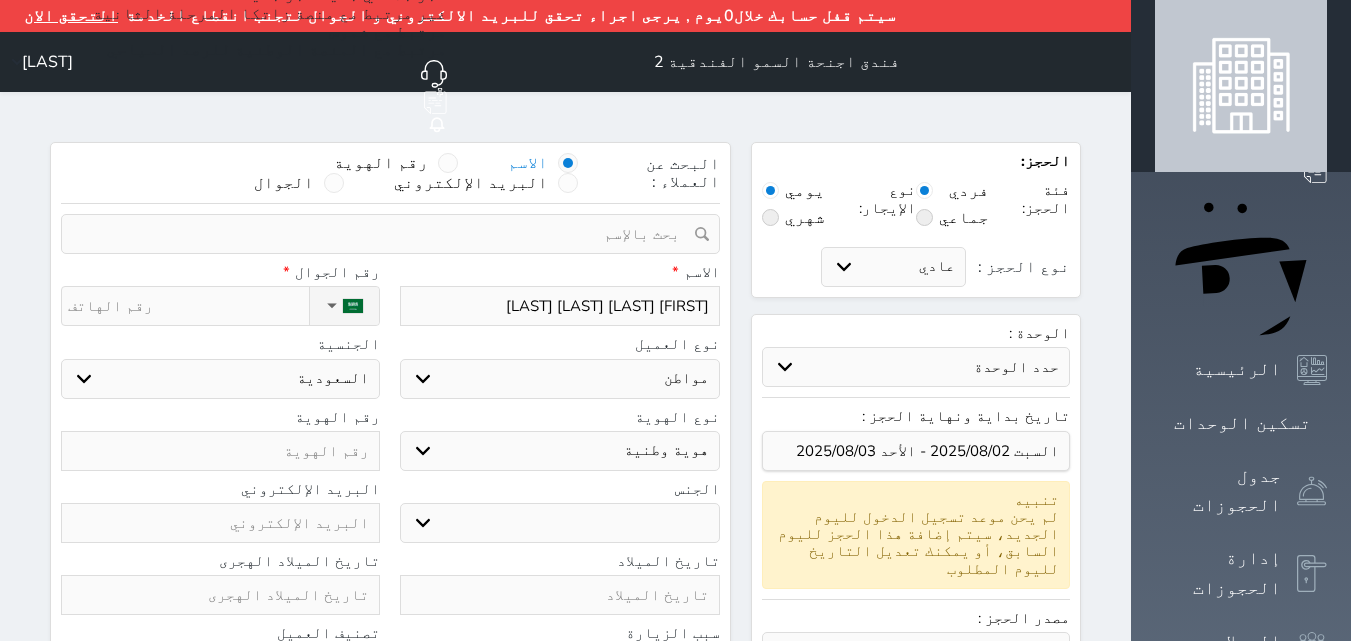 select 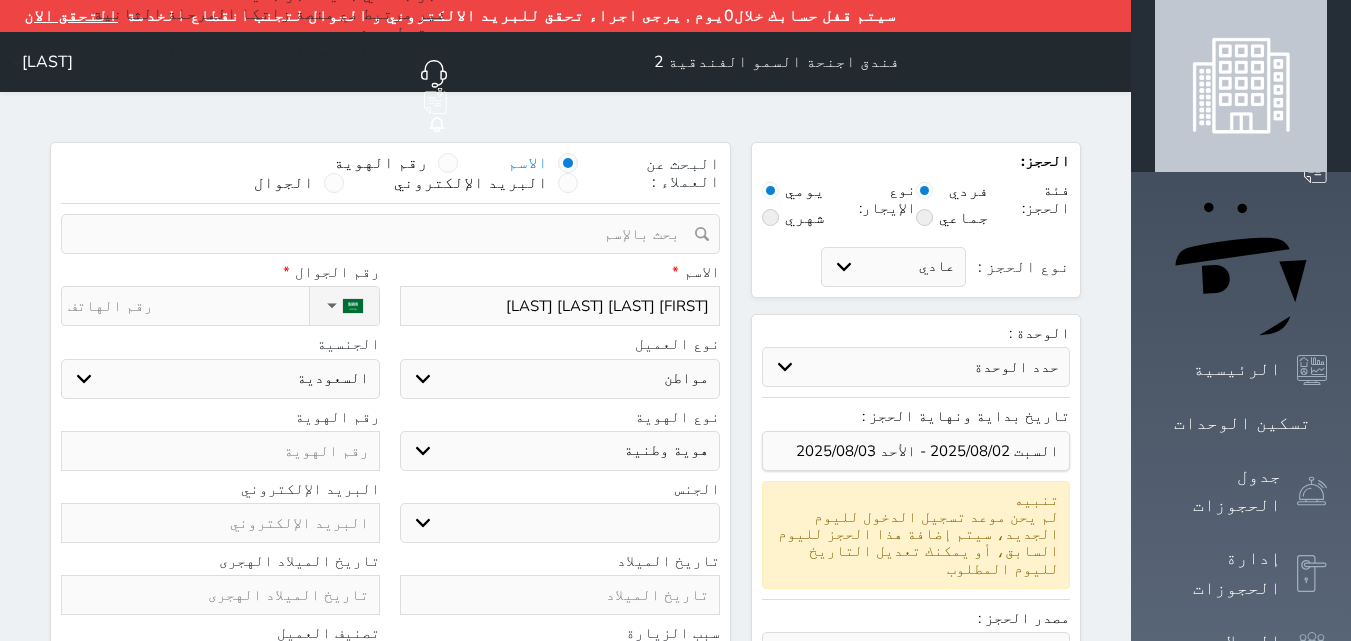 type on "[FIRST] [LAST] [LAST] [LAST]" 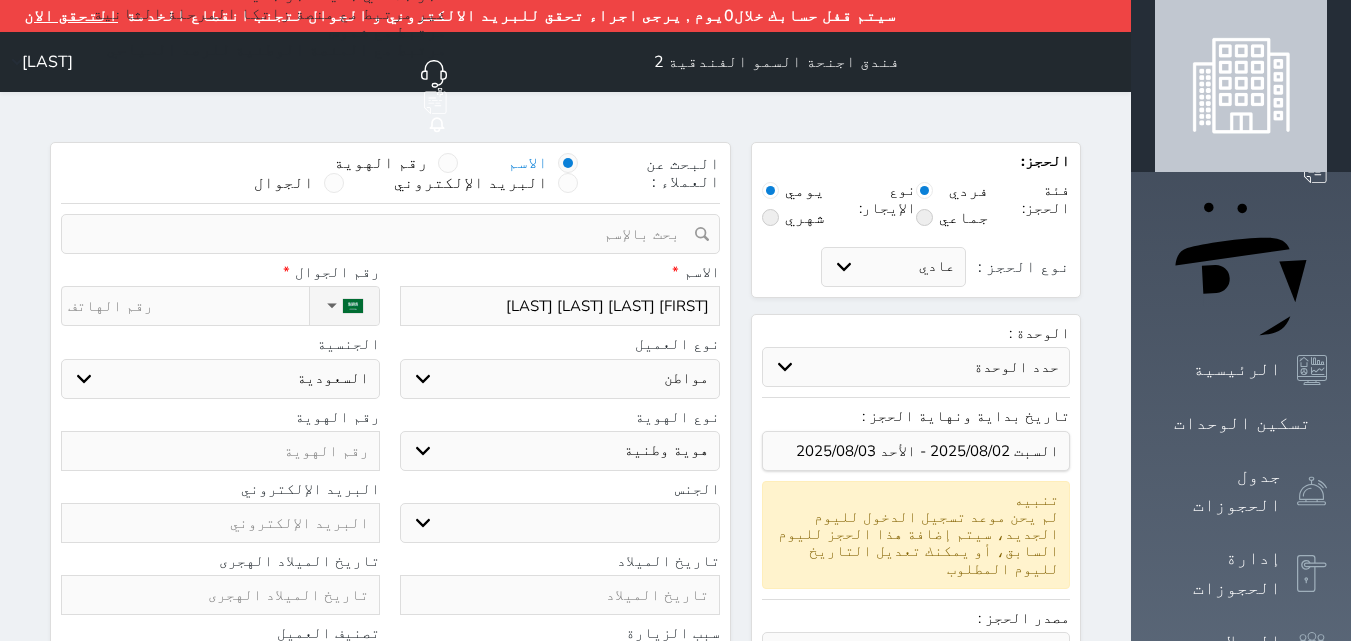 select 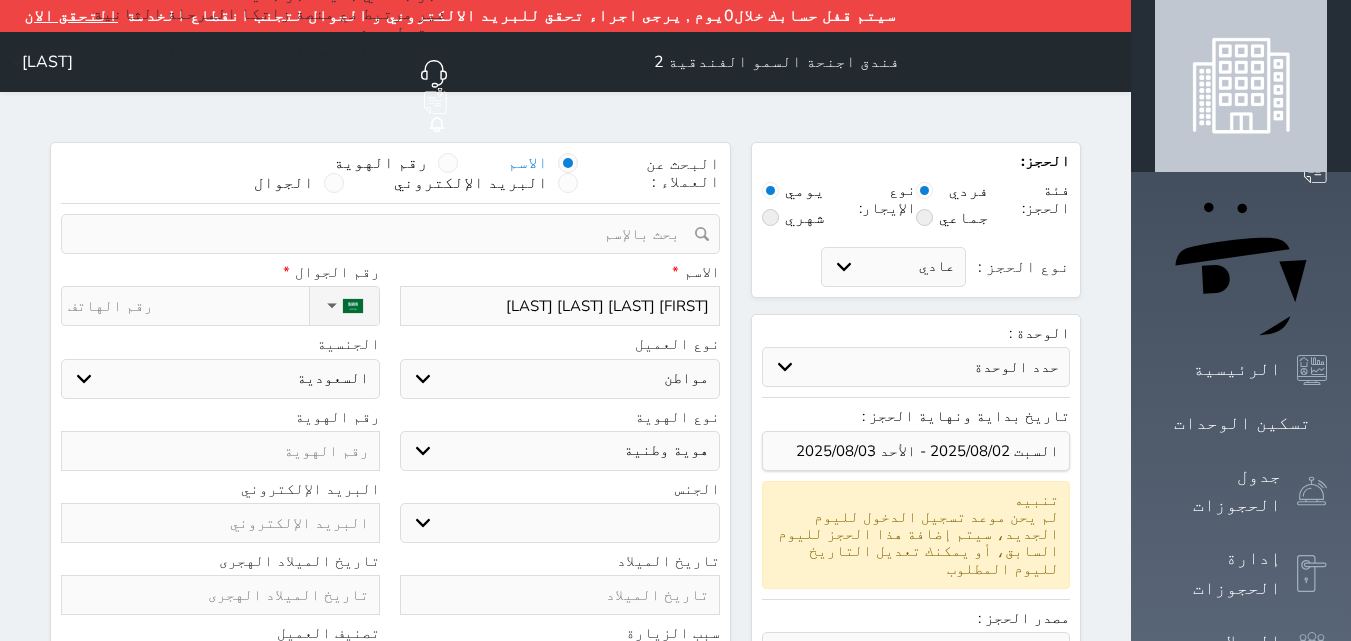 type on "[FIRST] [LAST] [LAST] [LAST]" 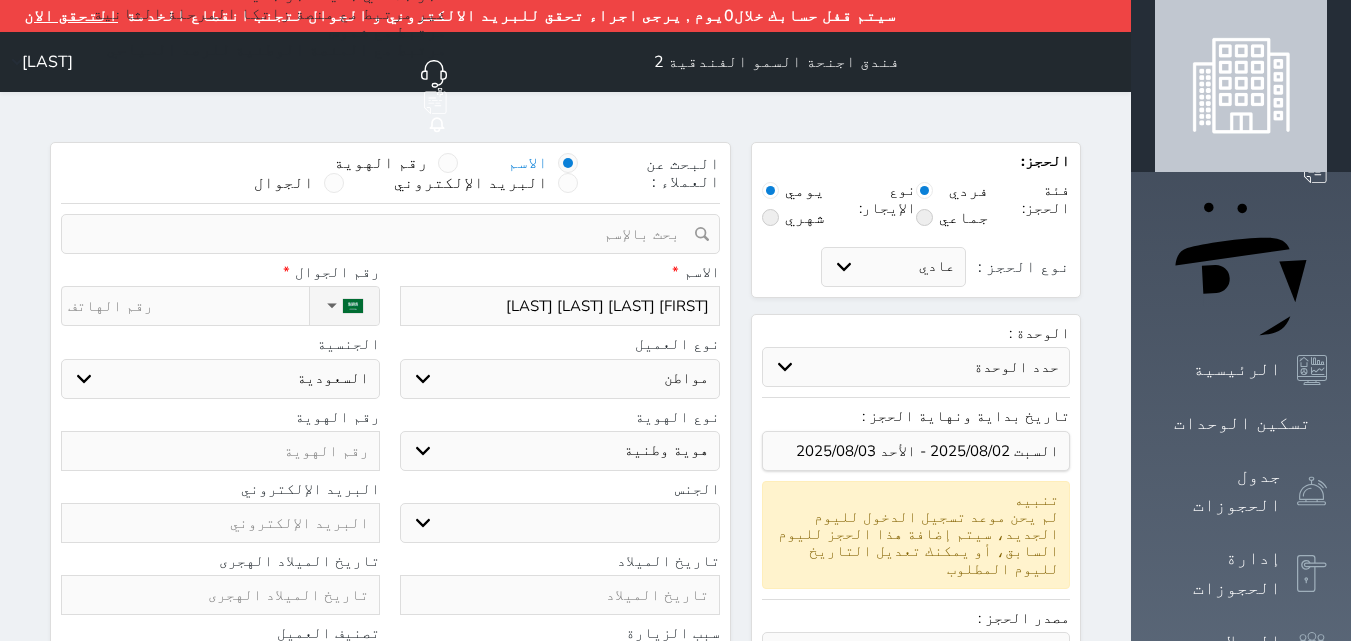 select 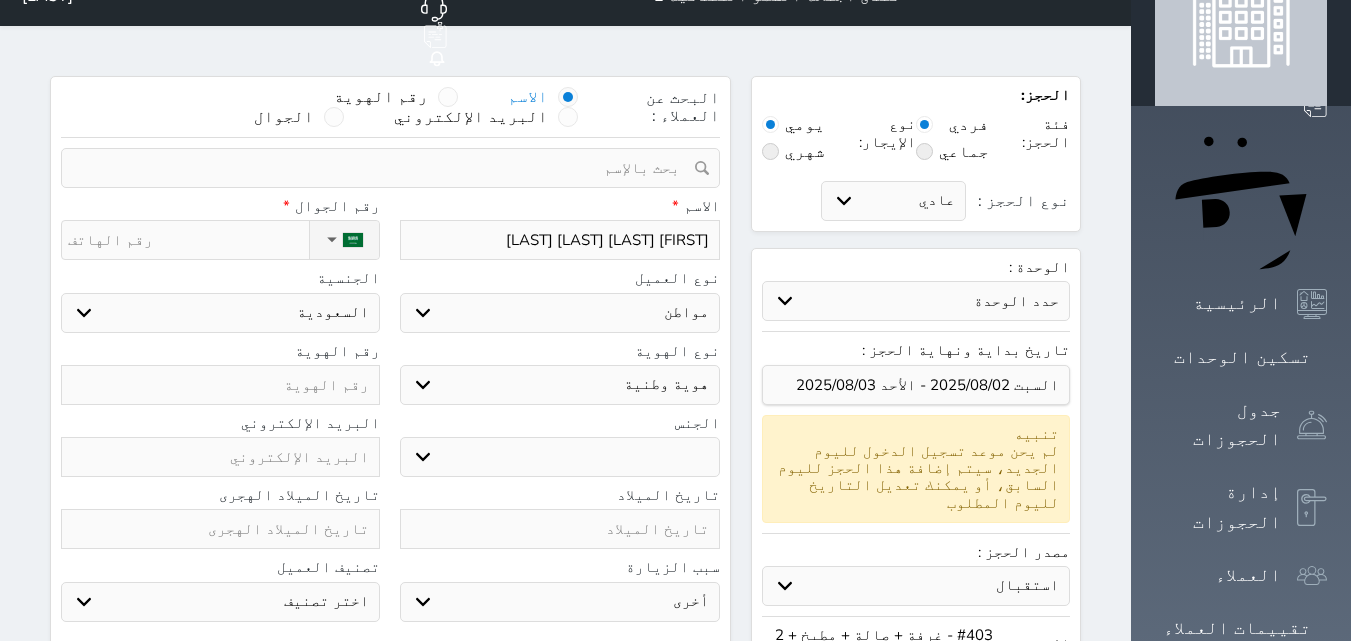 scroll, scrollTop: 100, scrollLeft: 0, axis: vertical 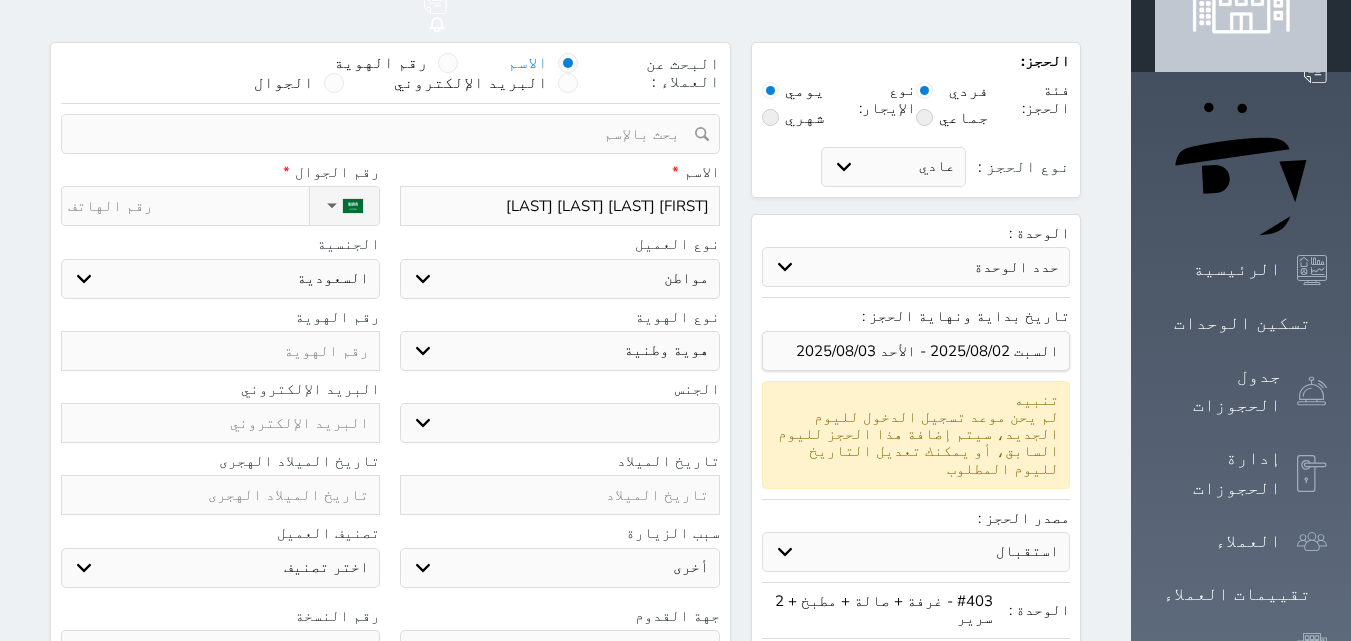 type on "[FIRST] [LAST] [LAST] [LAST]" 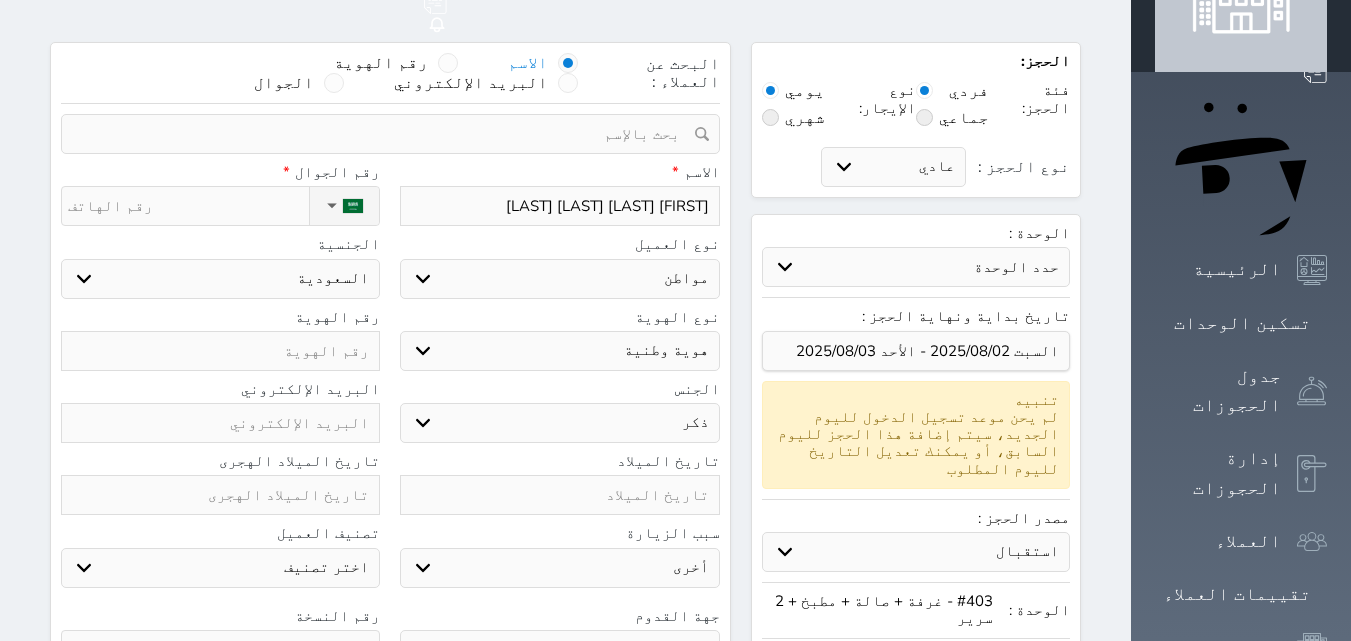 click on "ذكر   انثى" at bounding box center (559, 423) 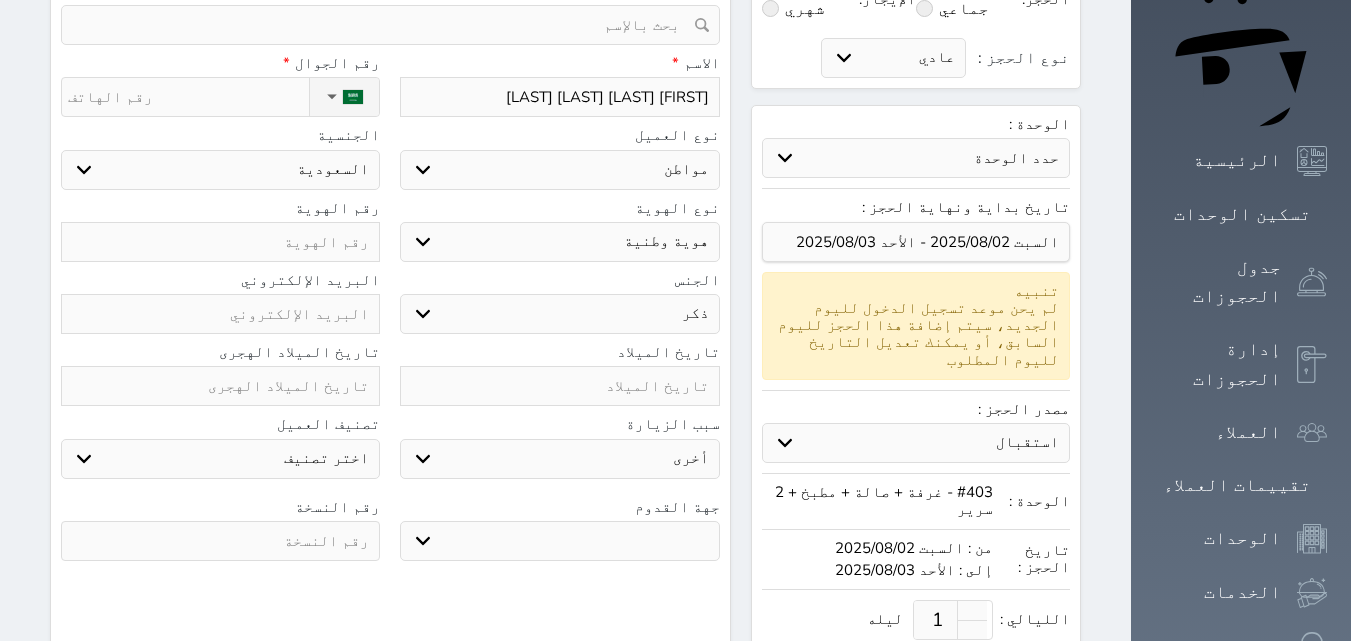scroll, scrollTop: 400, scrollLeft: 0, axis: vertical 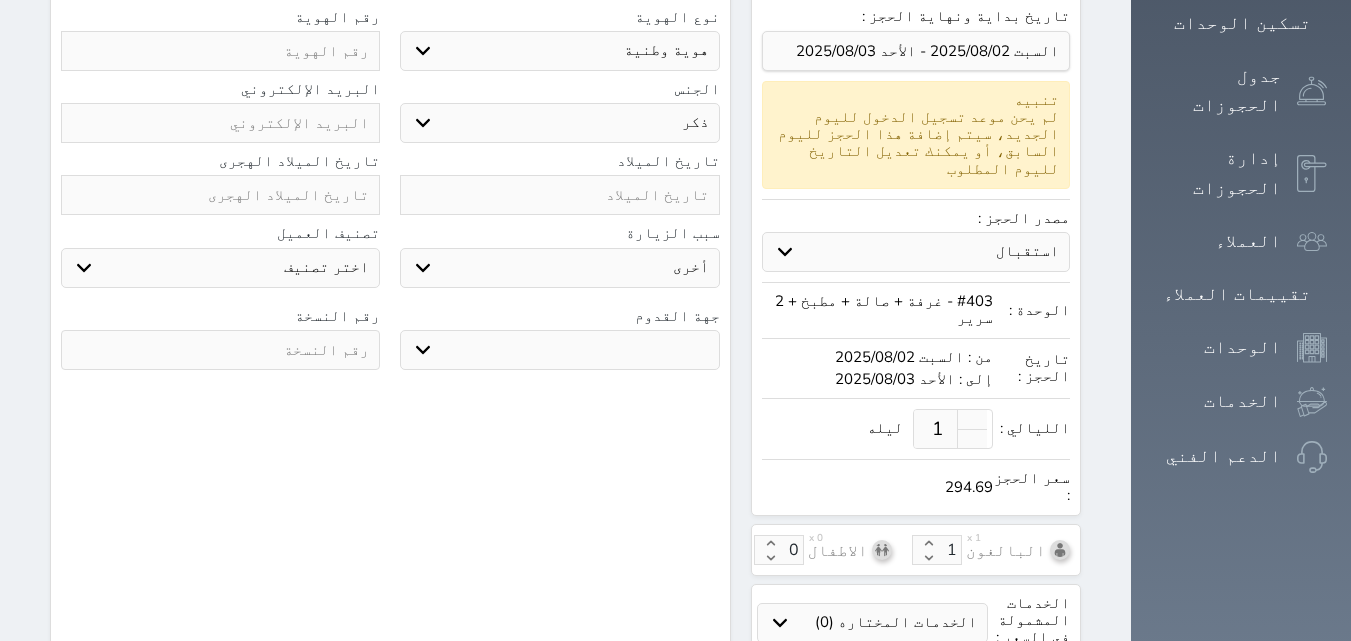 click on "جو بحر ارض" at bounding box center [559, 350] 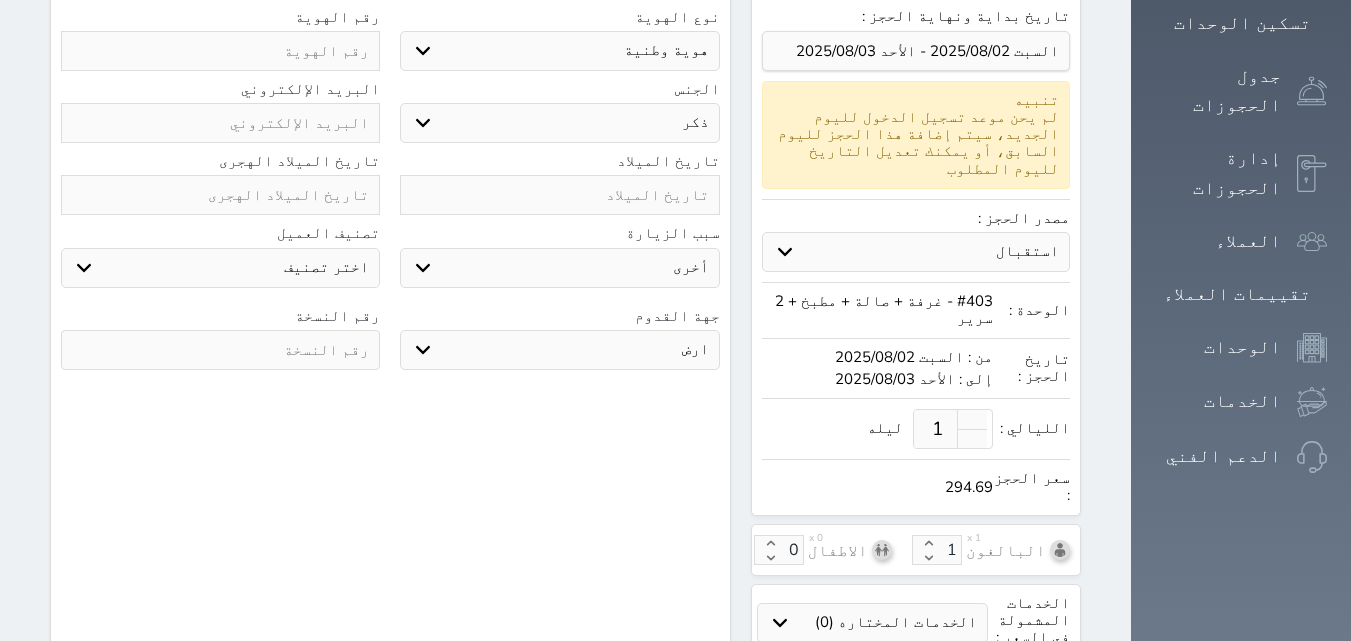 click on "جو بحر ارض" at bounding box center [559, 350] 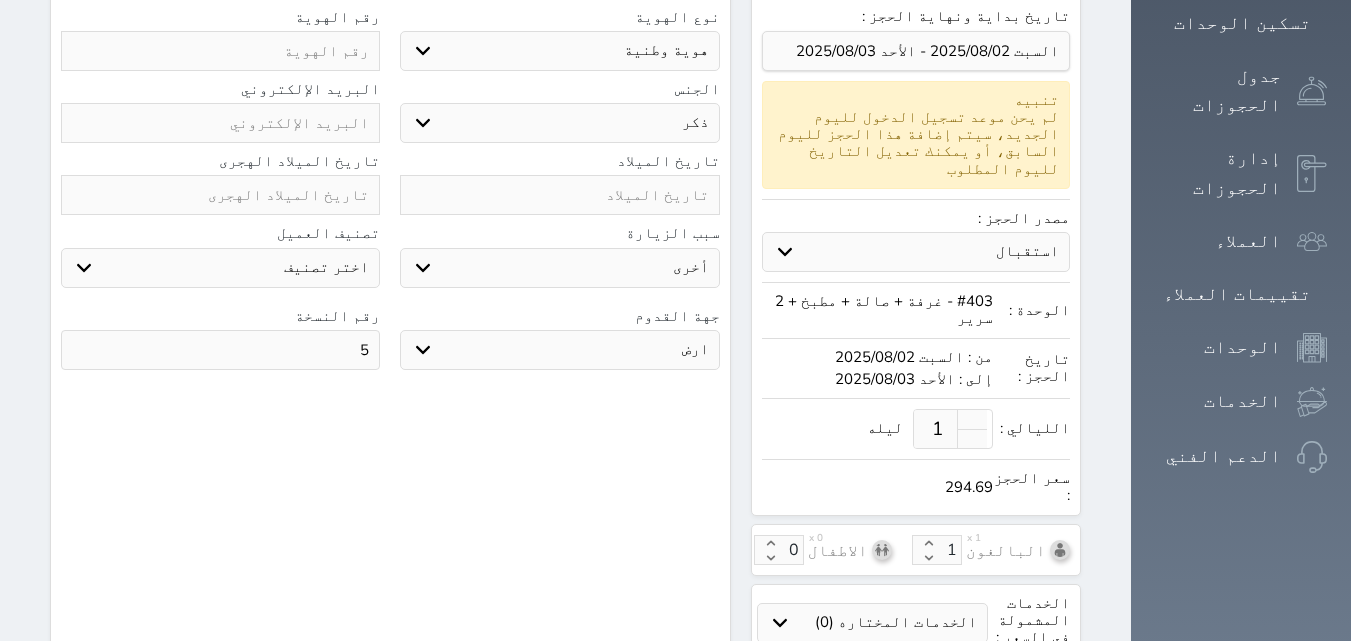 type on "5" 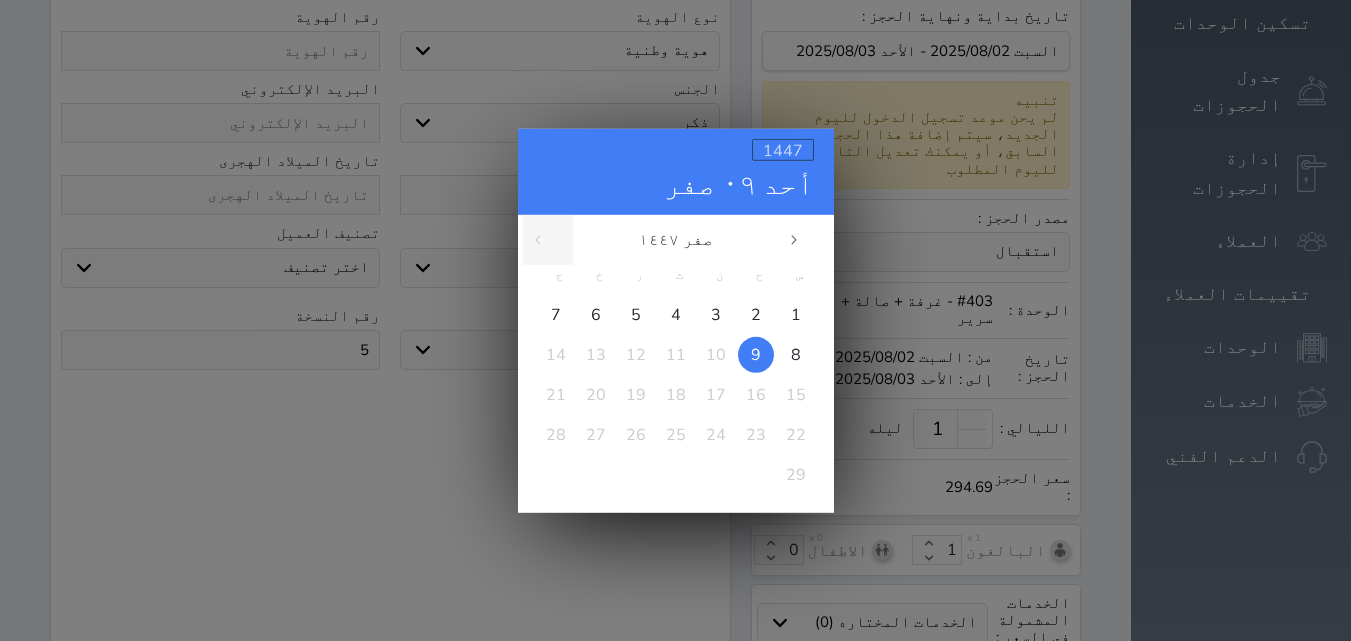 click on "1447" at bounding box center [783, 150] 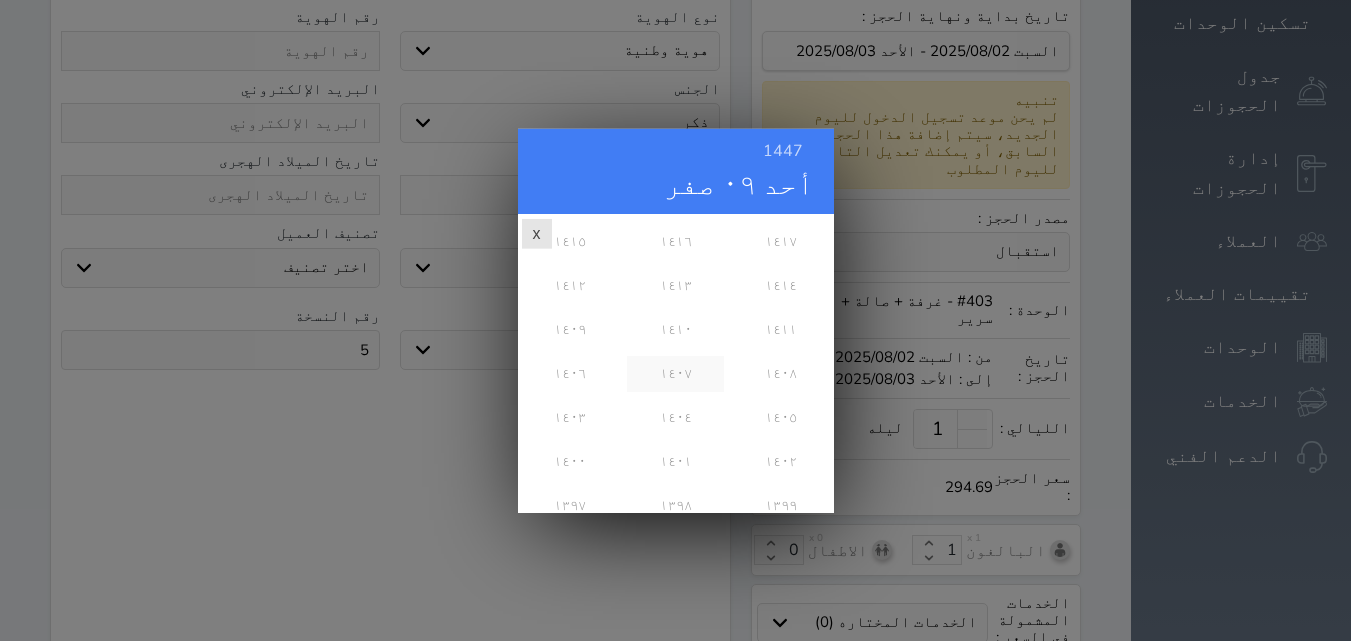 scroll, scrollTop: 500, scrollLeft: 0, axis: vertical 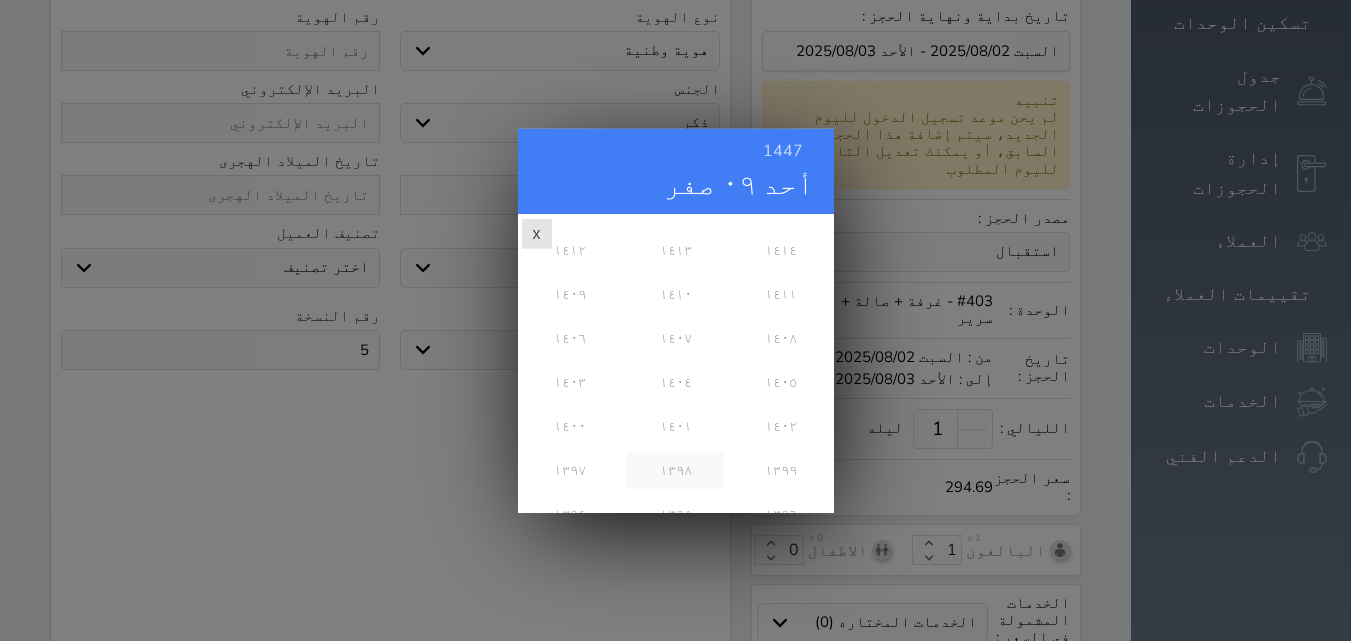 click on "١٣٩٨" at bounding box center (675, 470) 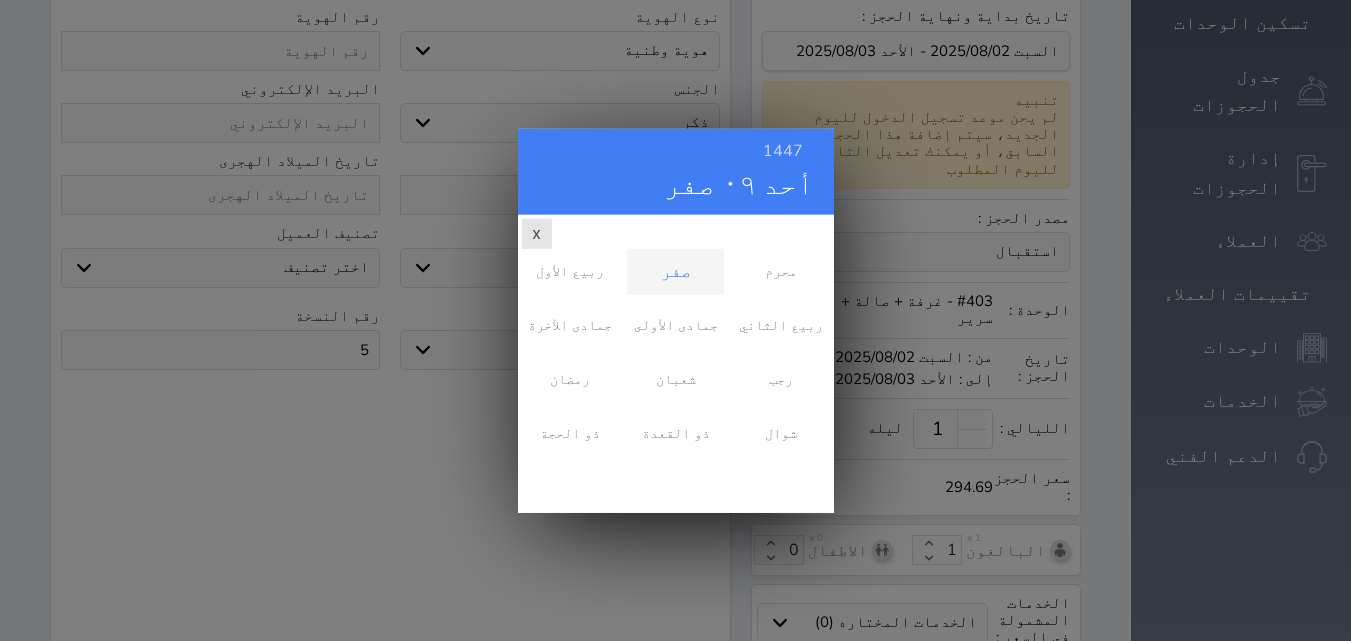 scroll, scrollTop: 0, scrollLeft: 0, axis: both 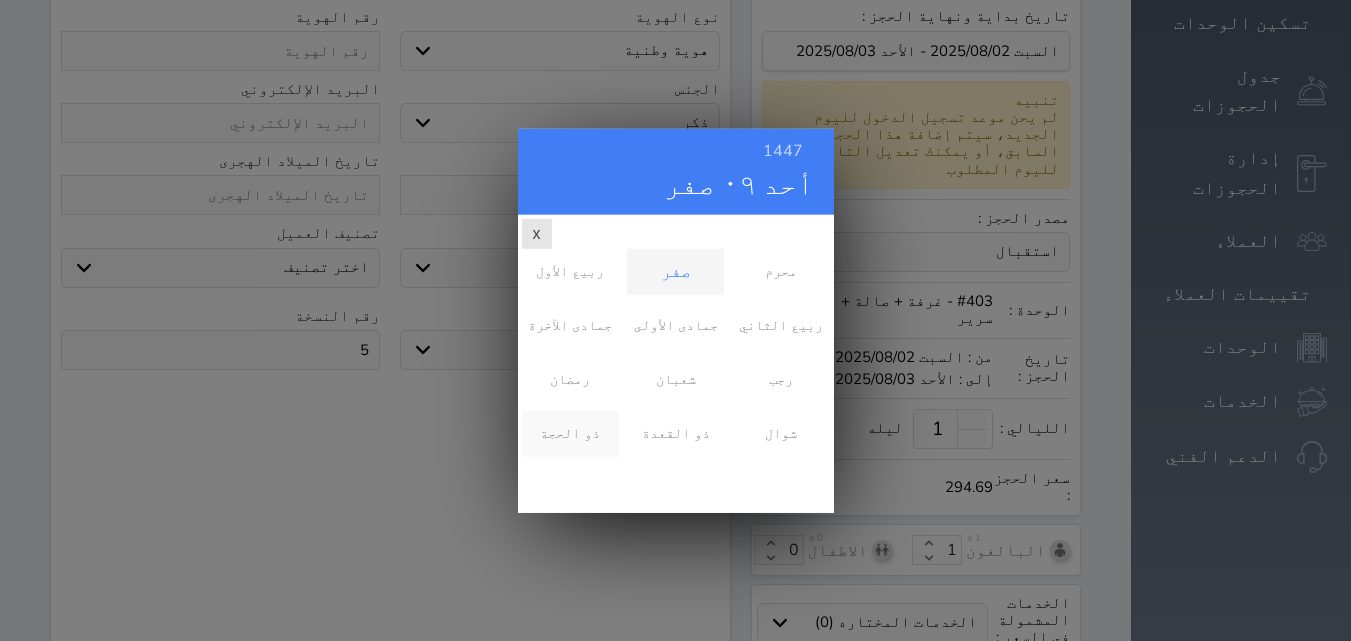 click on "ذو الحجة" at bounding box center (570, 433) 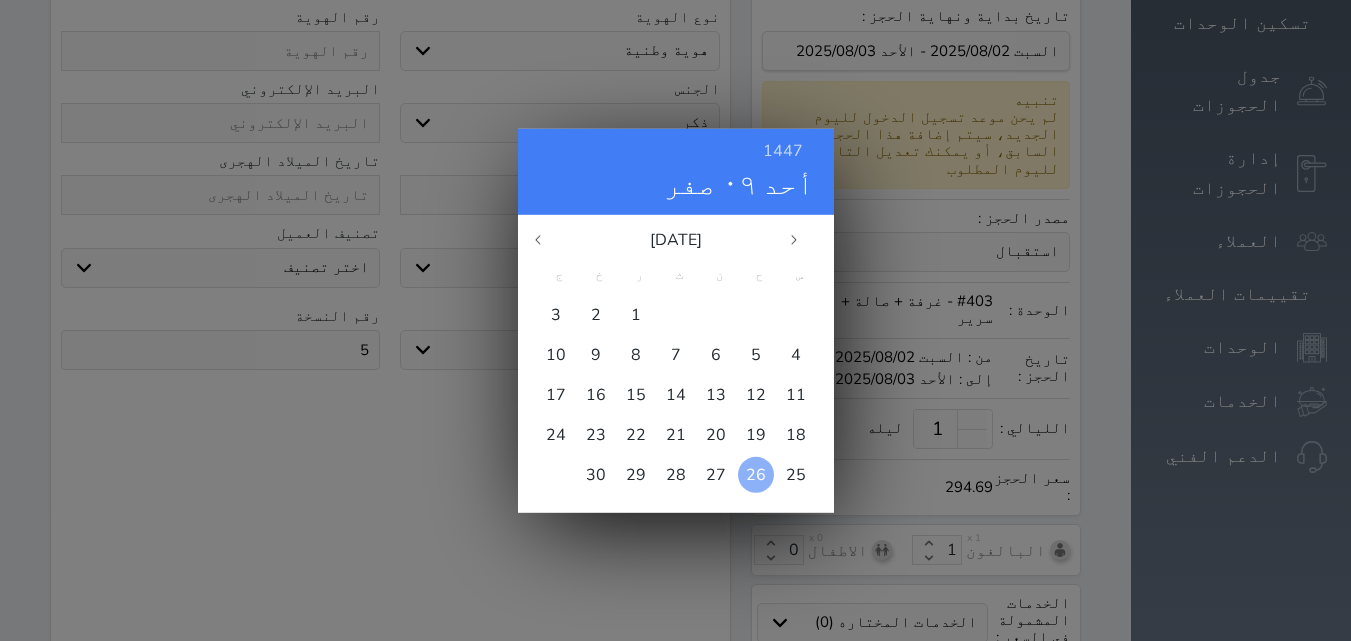 click on "26" at bounding box center (756, 474) 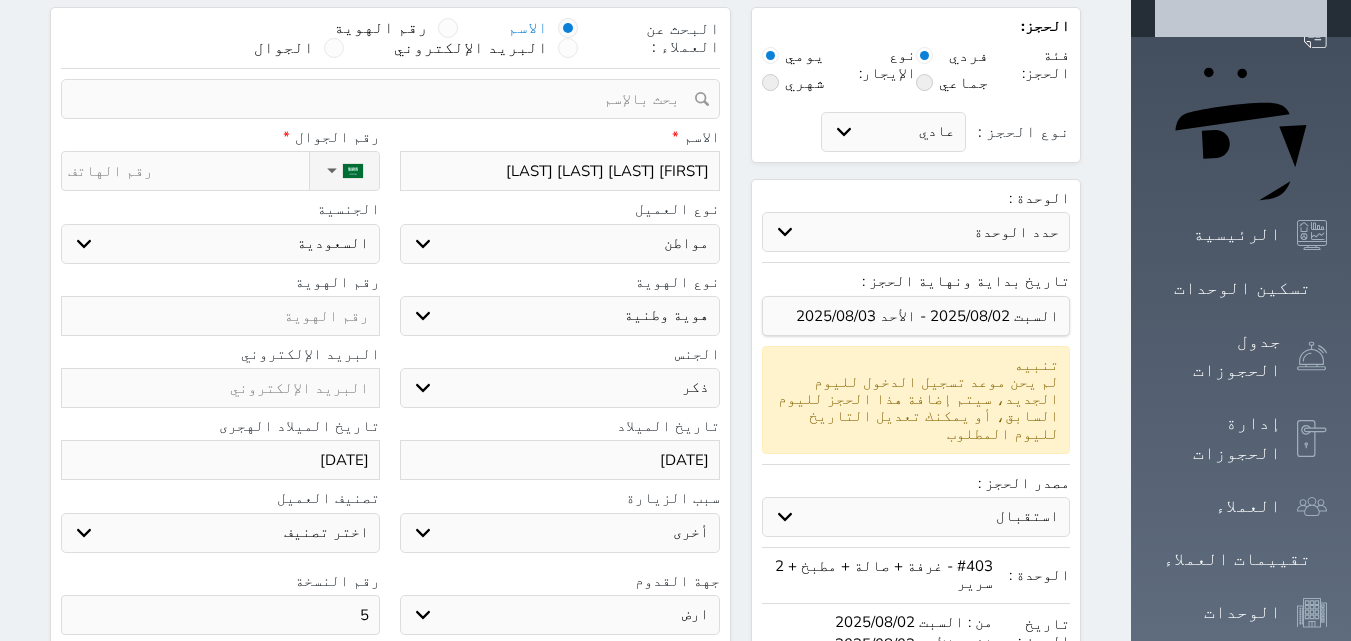 scroll, scrollTop: 100, scrollLeft: 0, axis: vertical 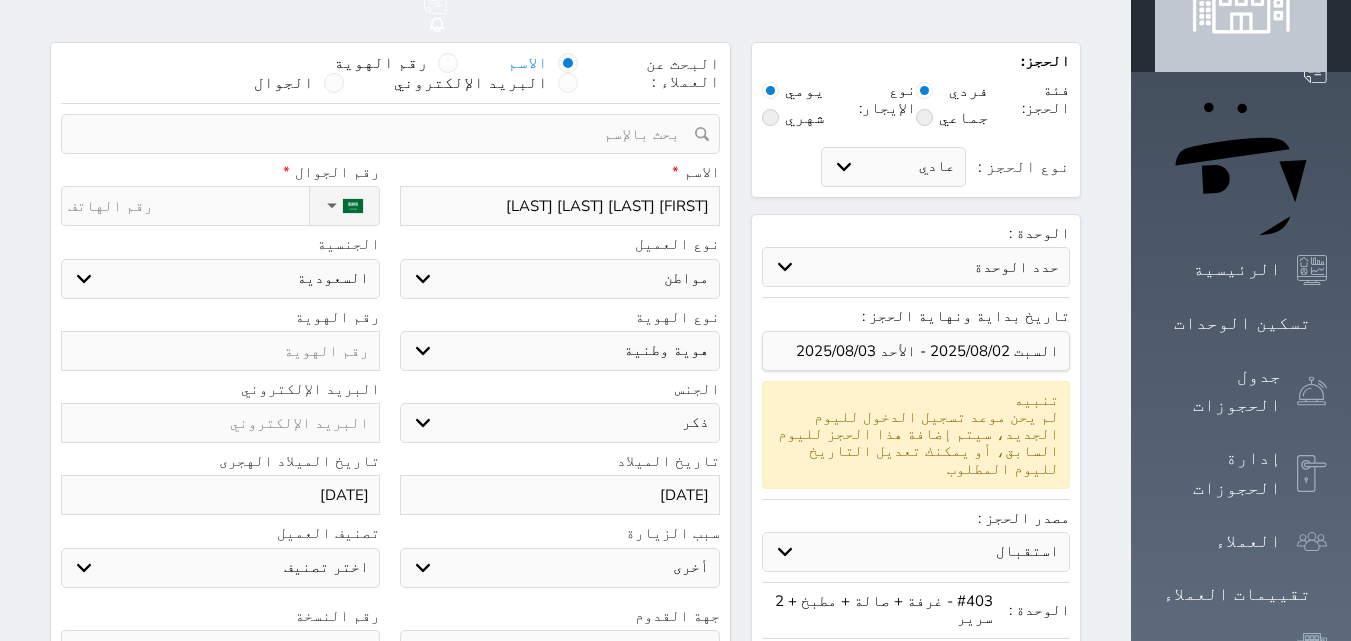 click at bounding box center (220, 351) 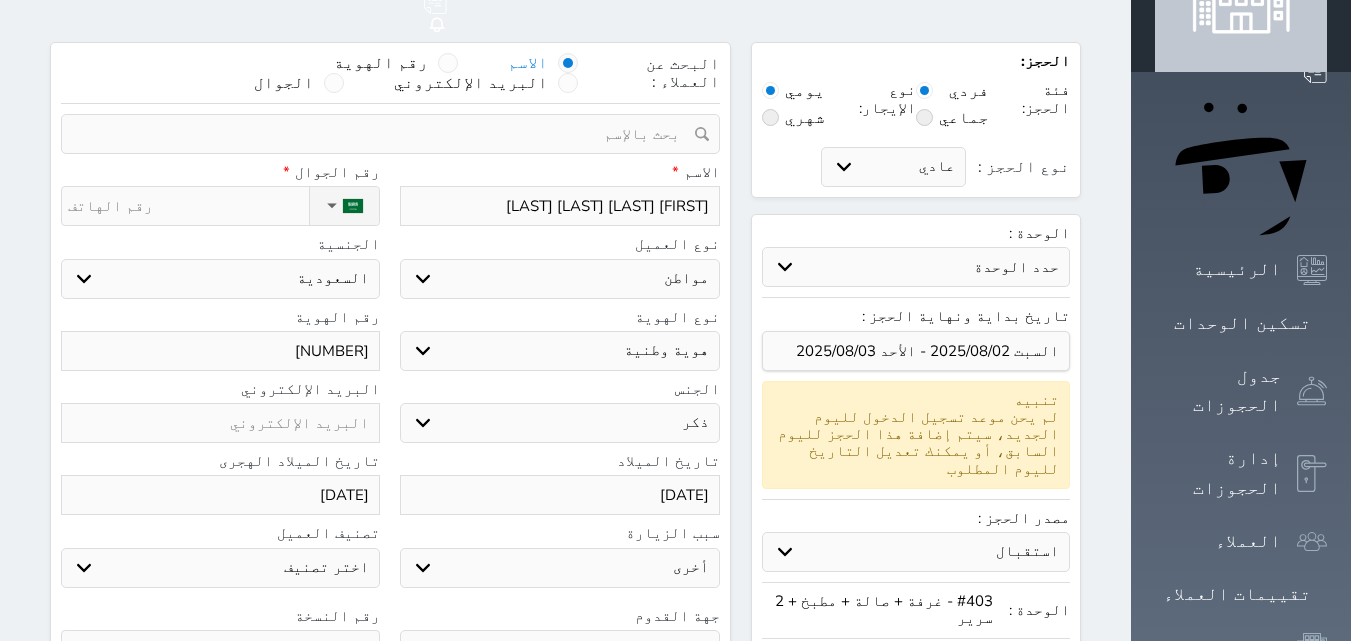 type on "[NUMBER]" 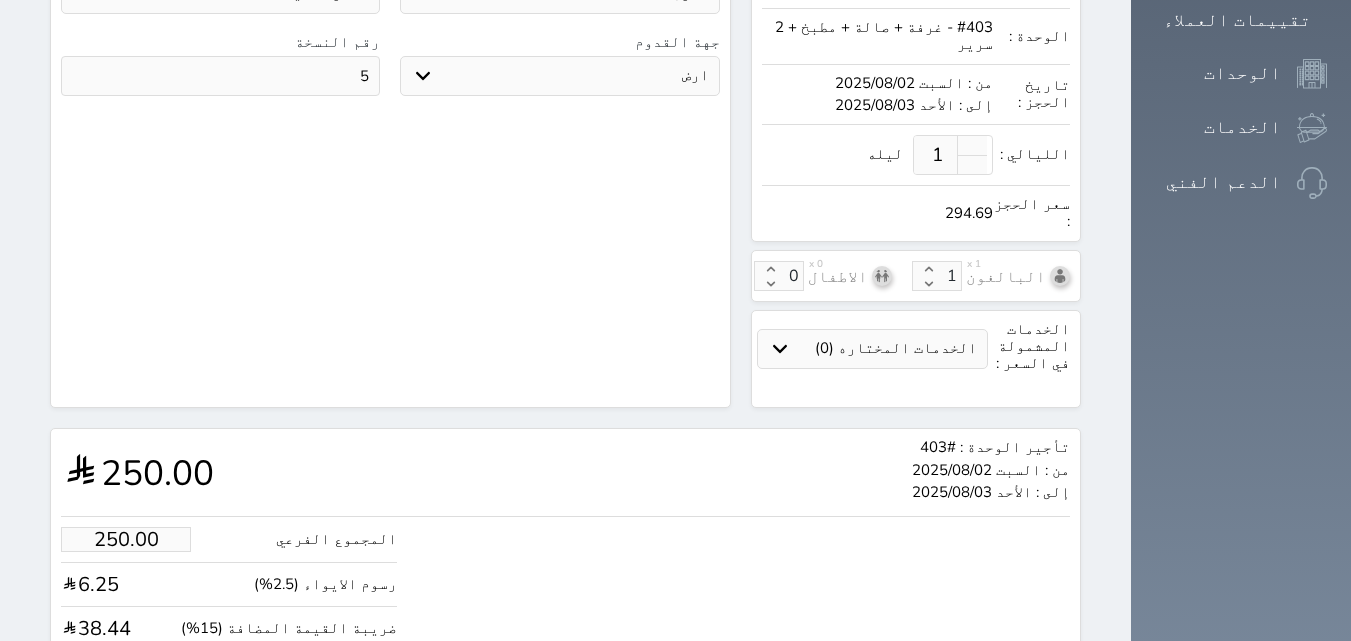 scroll, scrollTop: 702, scrollLeft: 0, axis: vertical 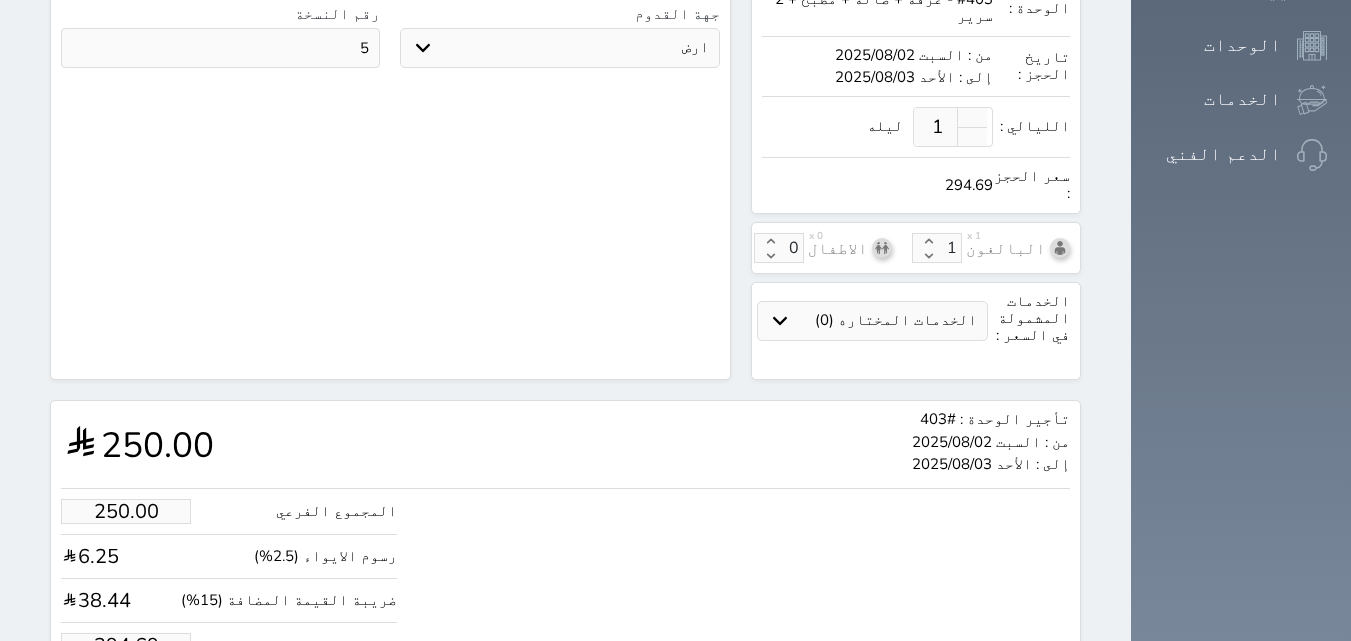 type on "+966 [PHONE]" 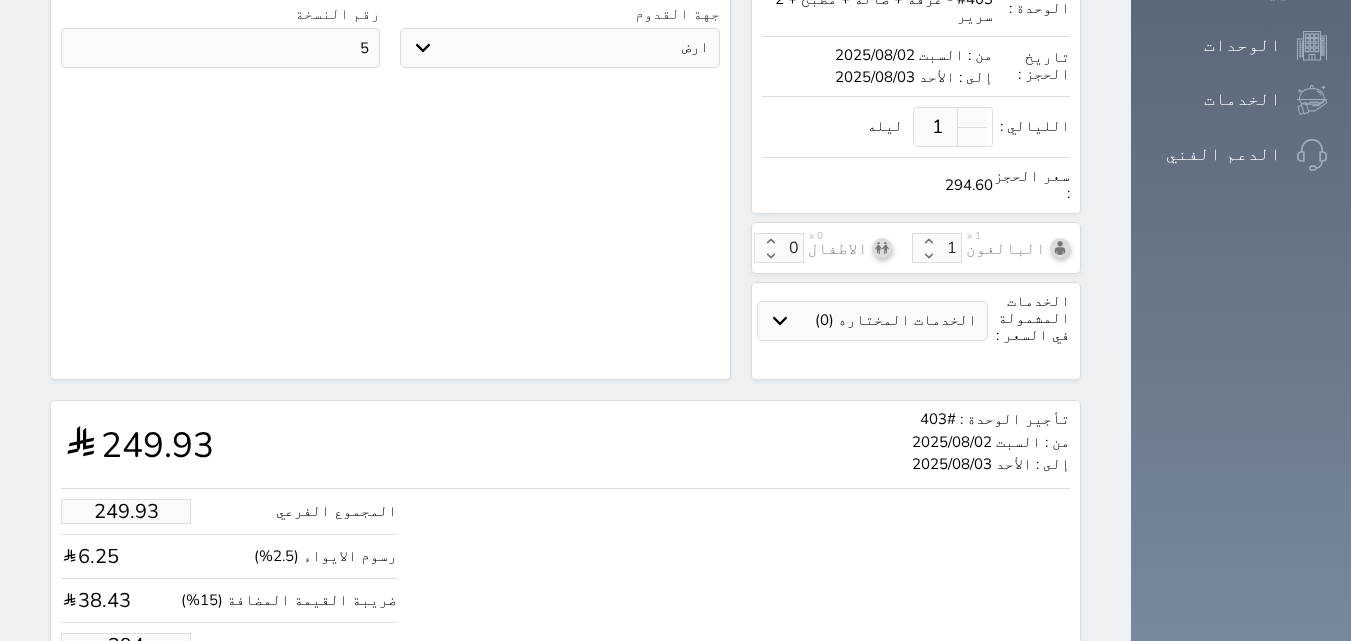 type on "29" 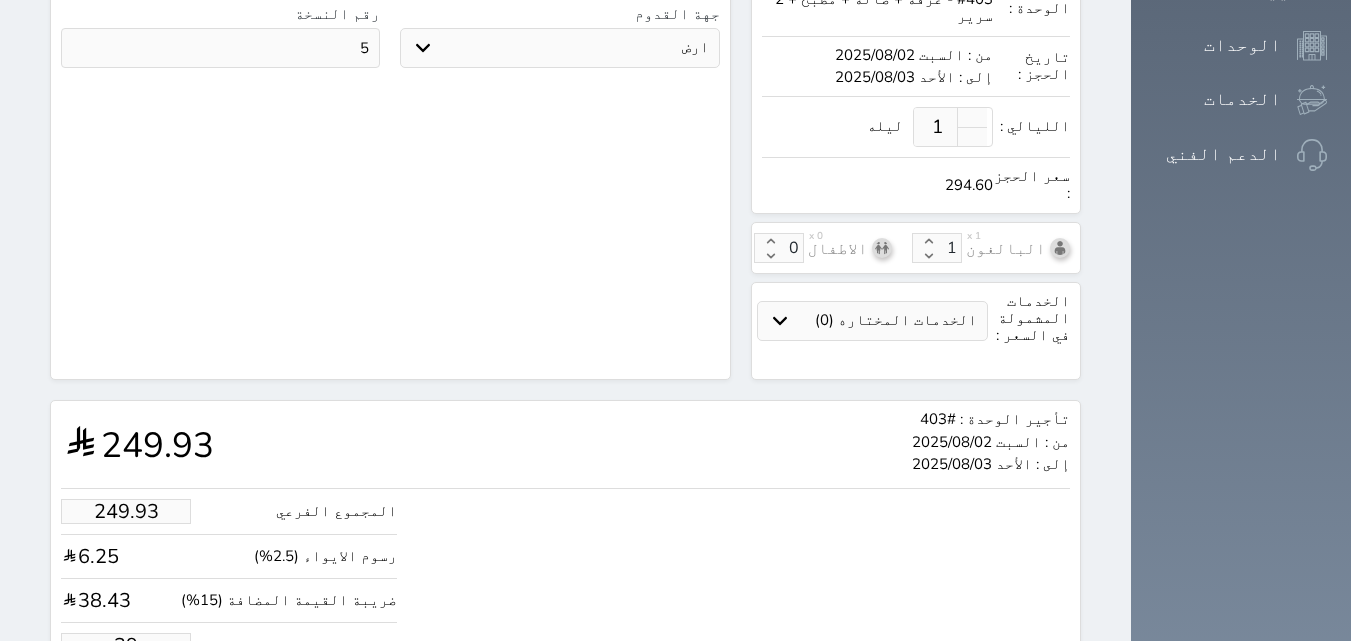 type on "1.70" 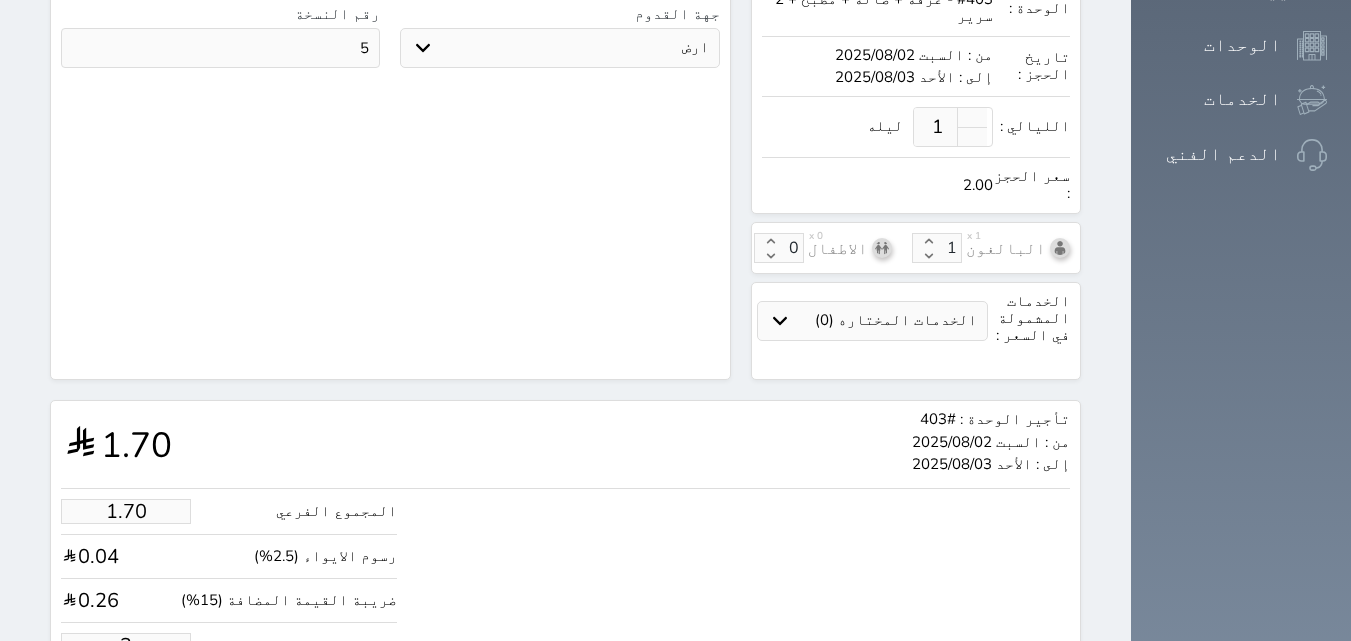 type on "1.00" 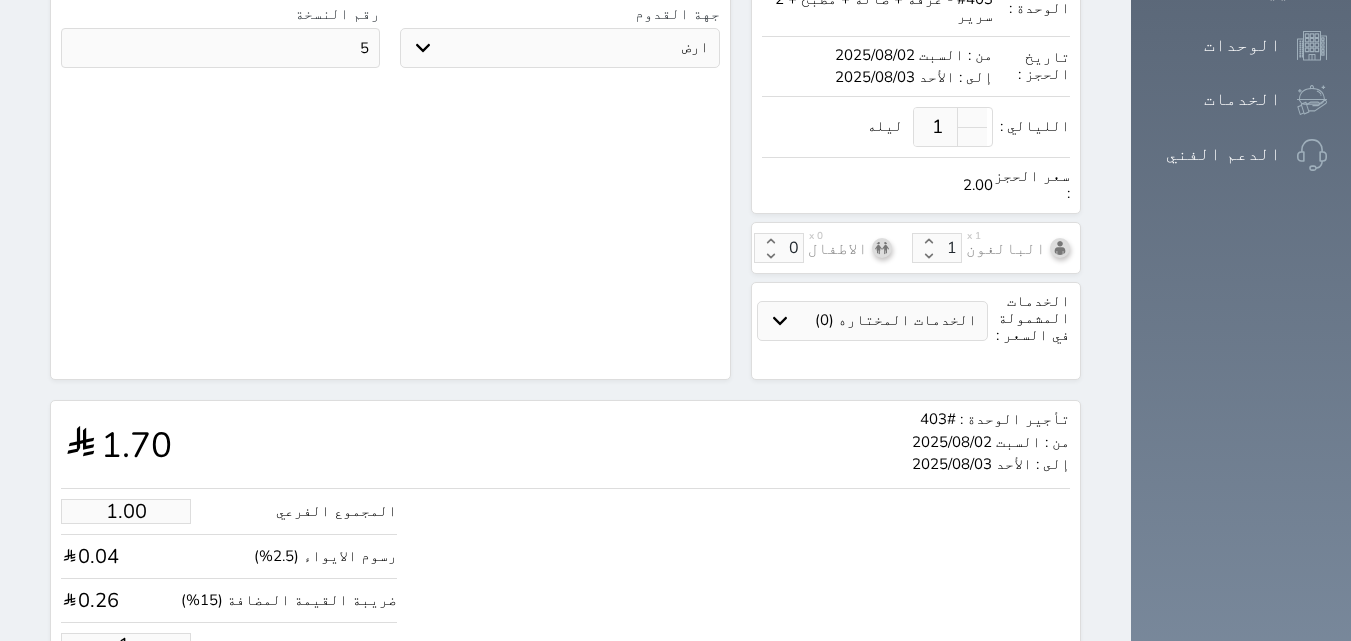 type on "1" 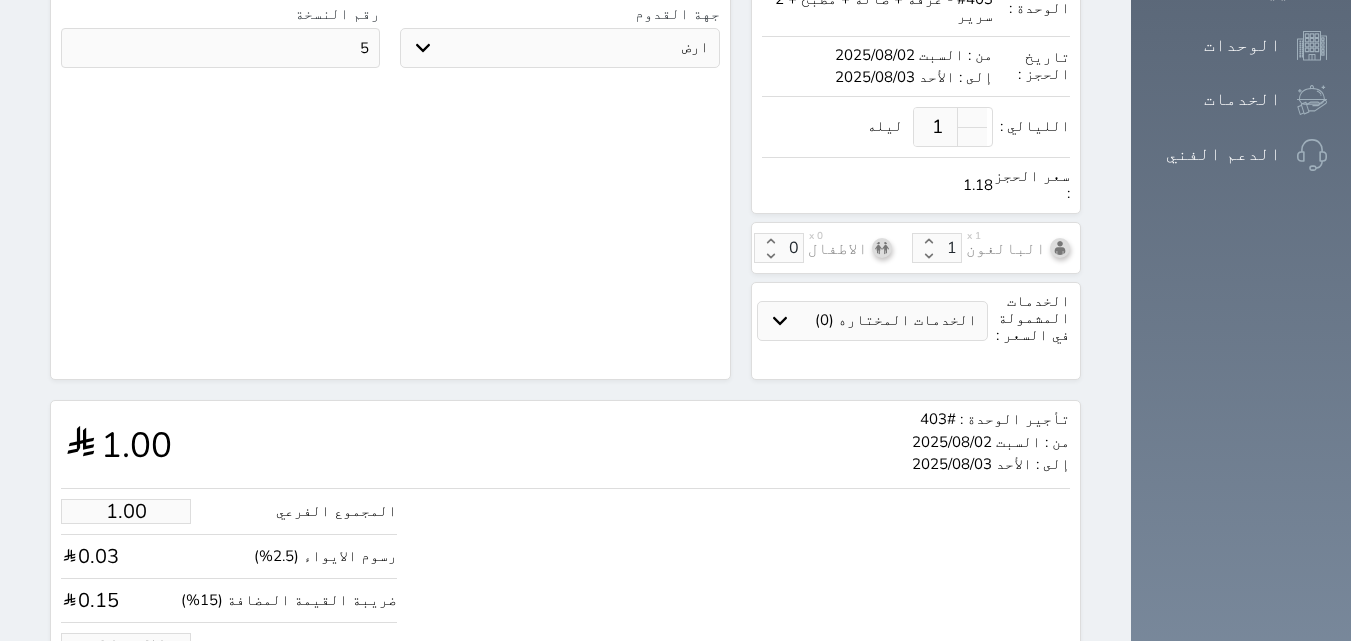 type on "1" 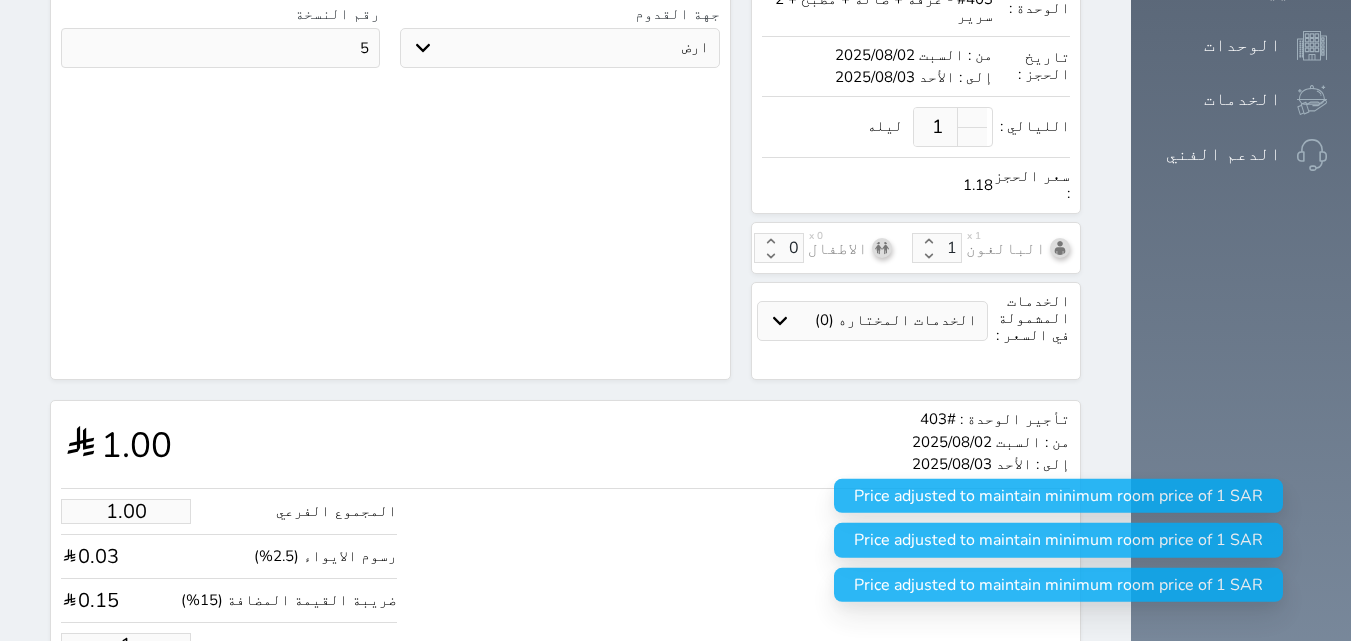 type on "15.27" 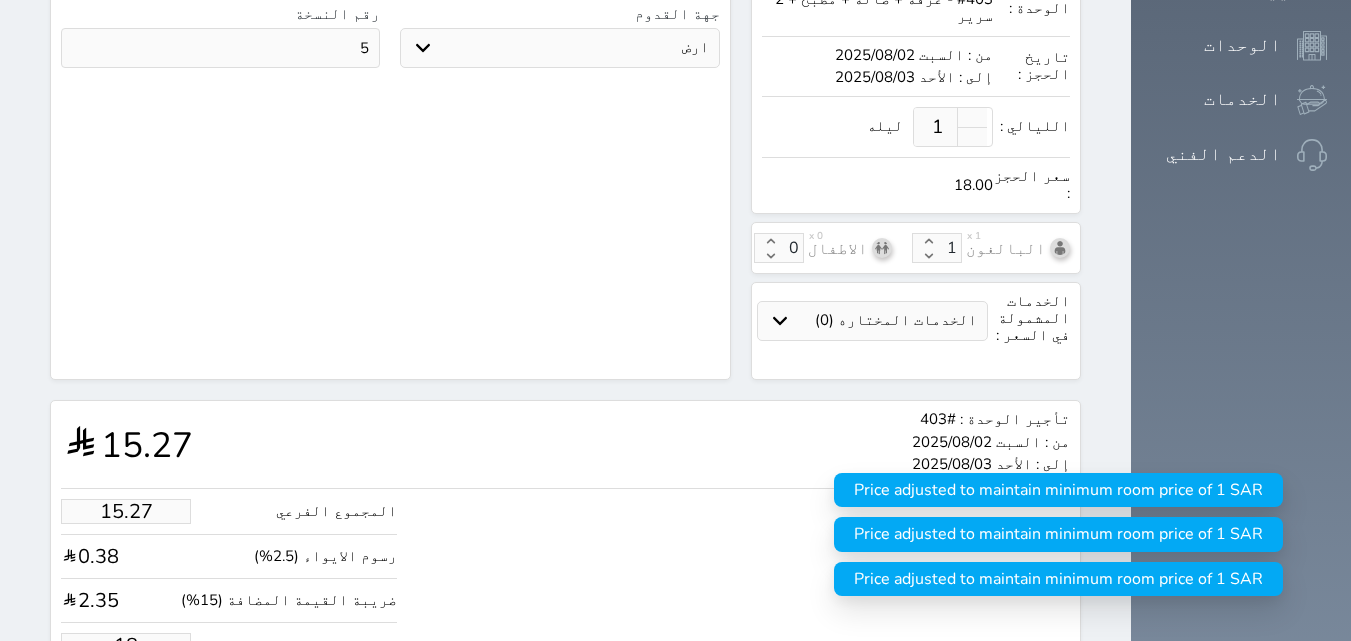type on "152.70" 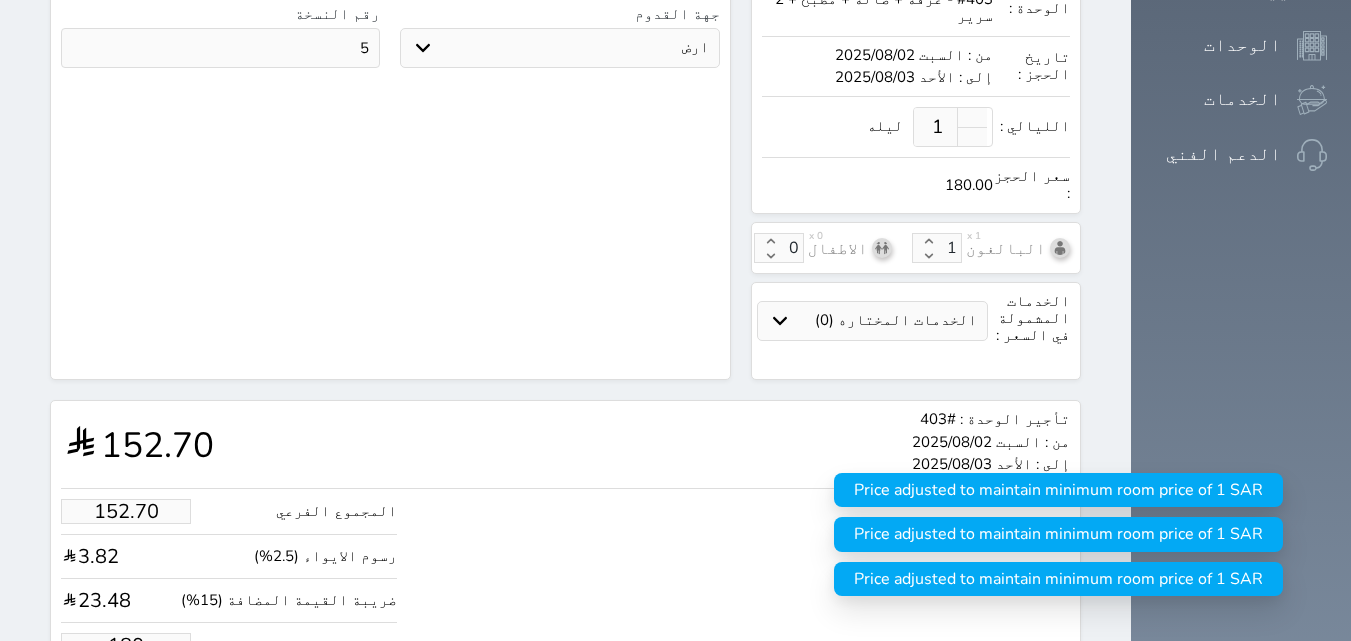 type on "180.00" 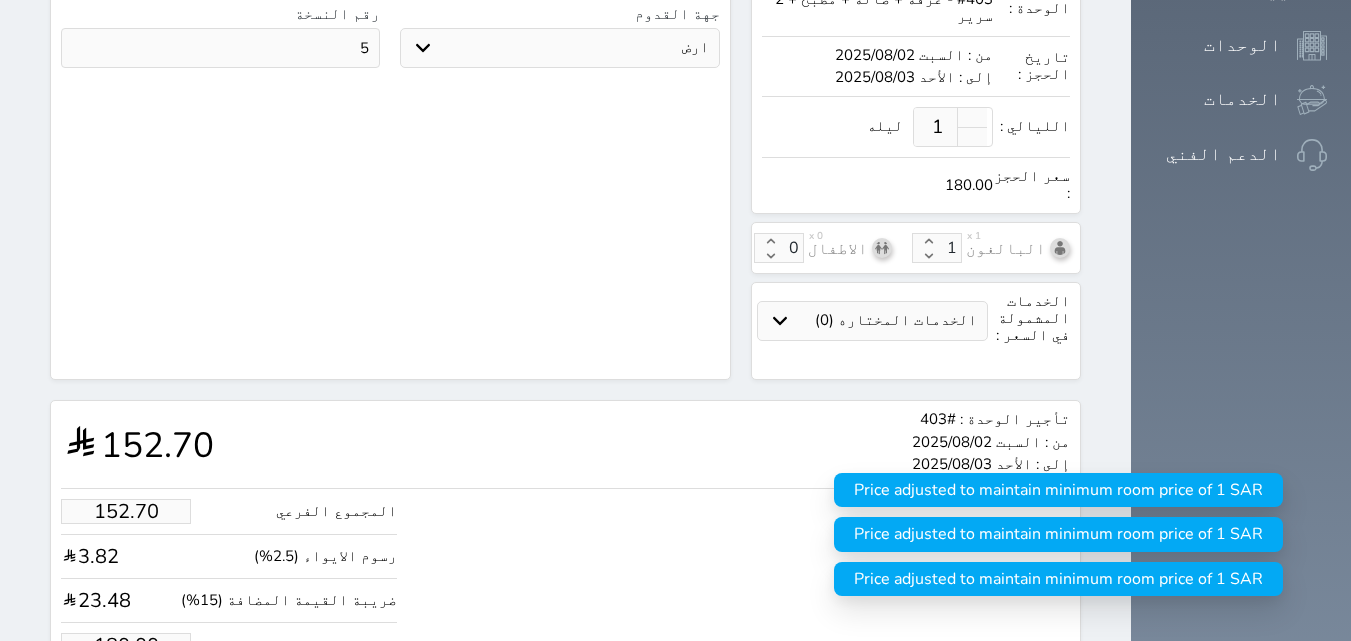 click on "حجز" at bounding box center (149, 706) 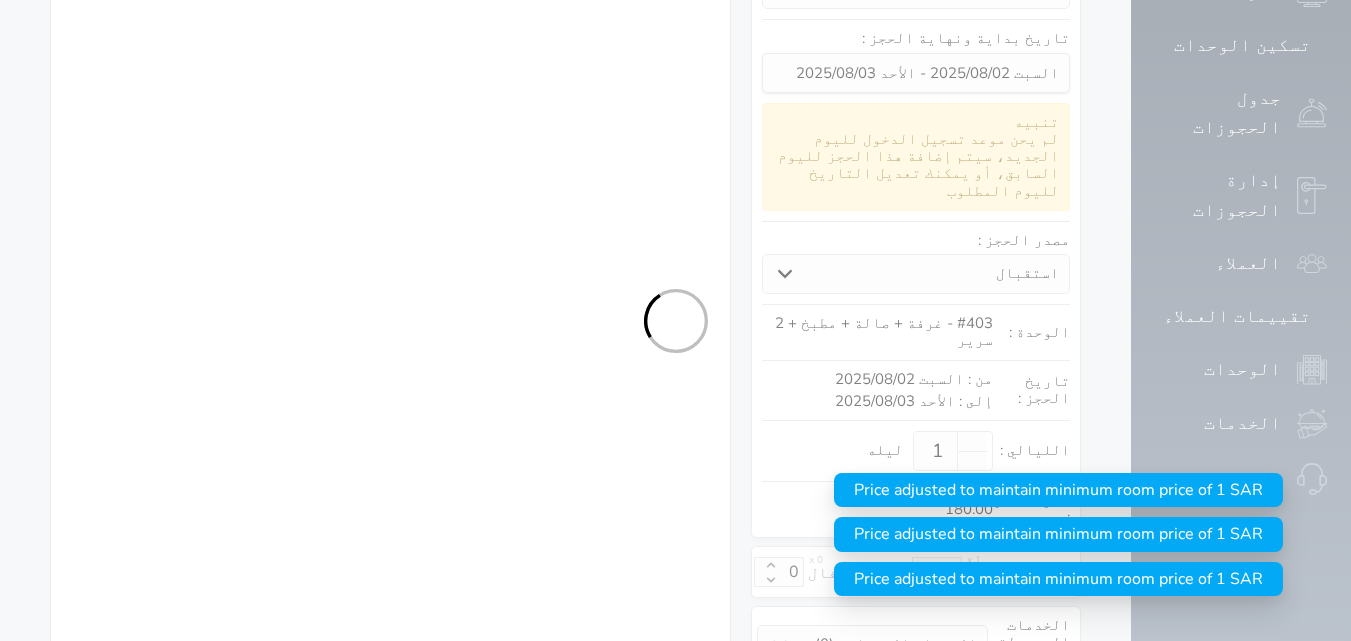 select on "1" 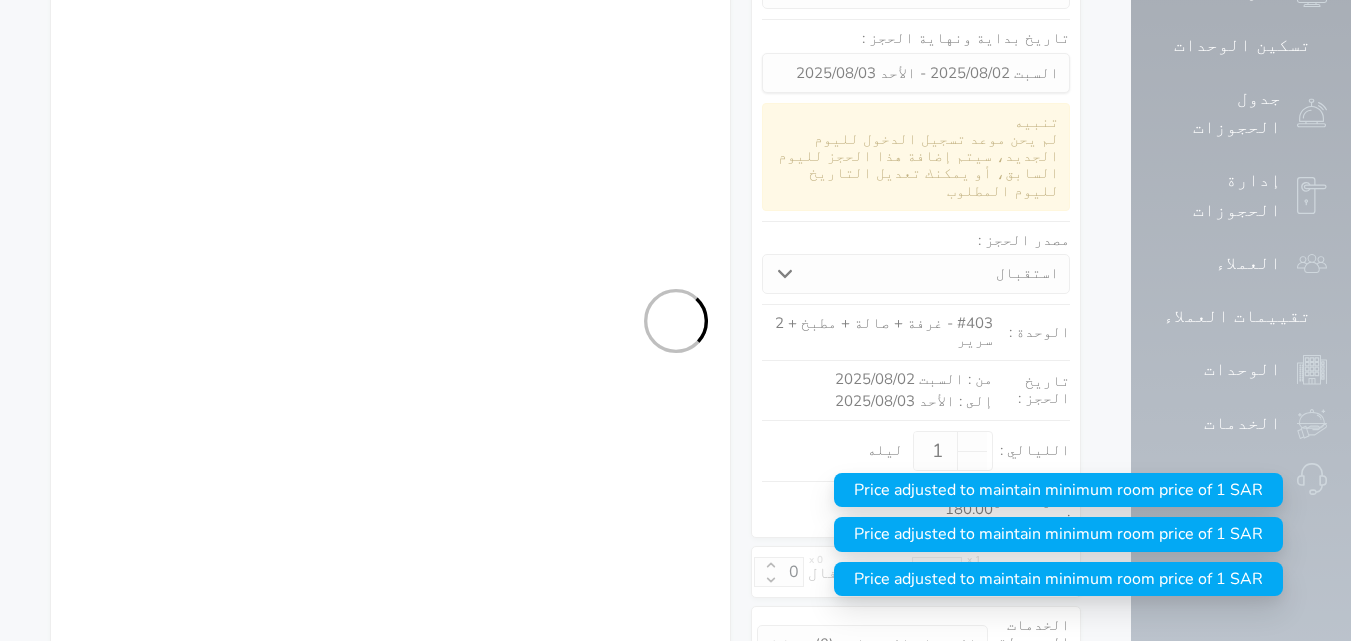select on "113" 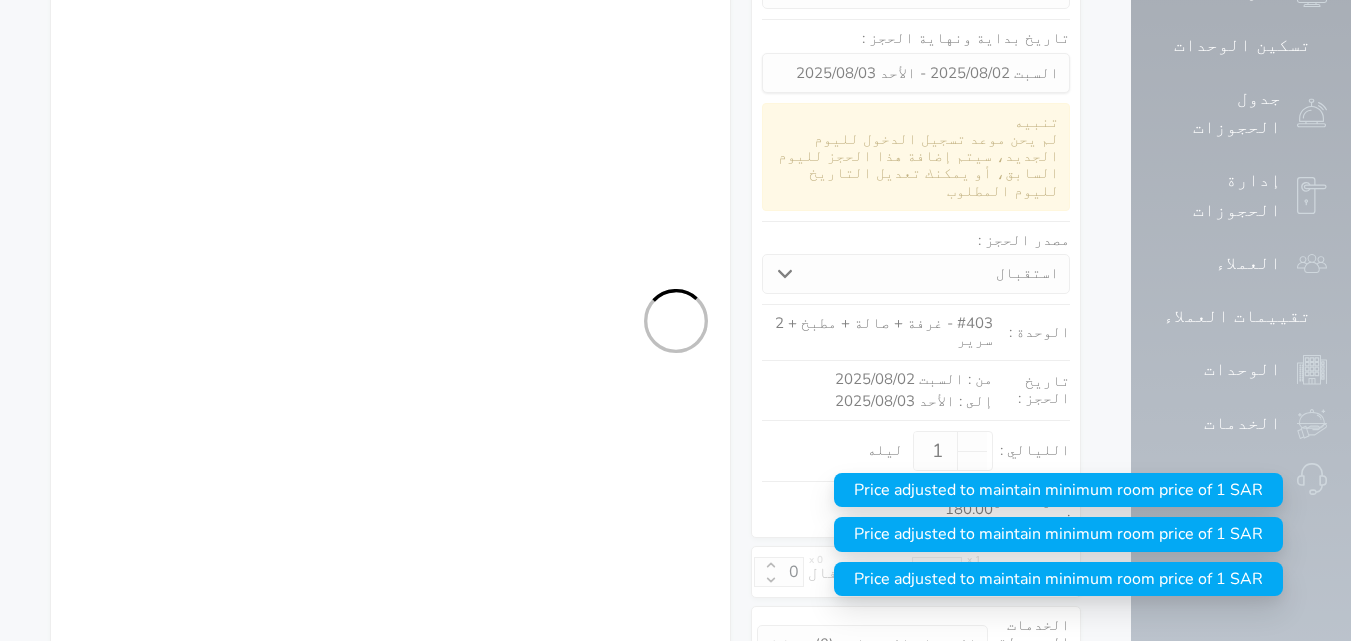 select on "1" 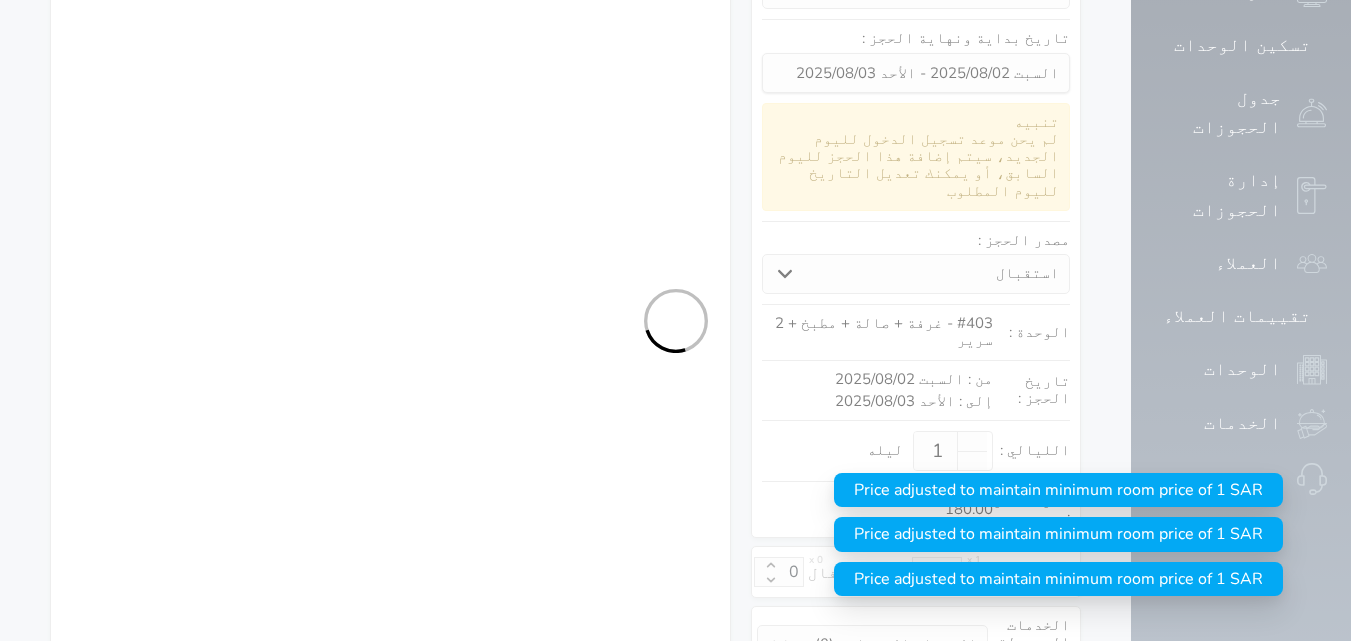 select on "7" 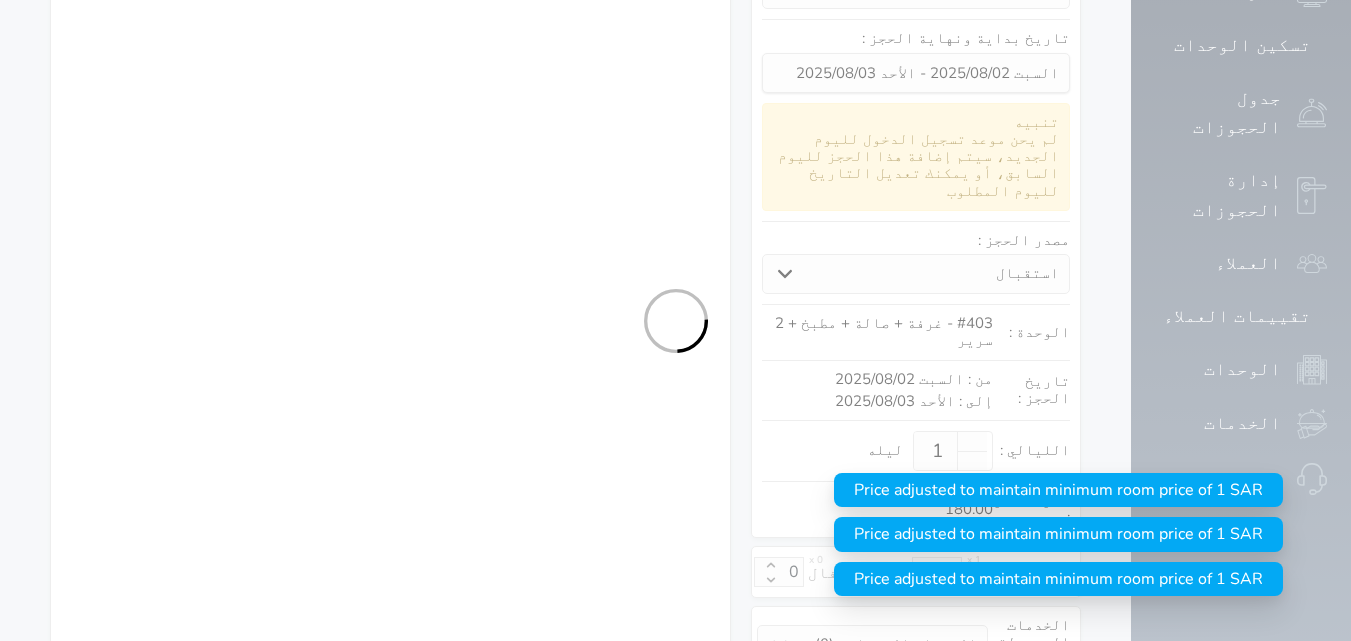 select on "9" 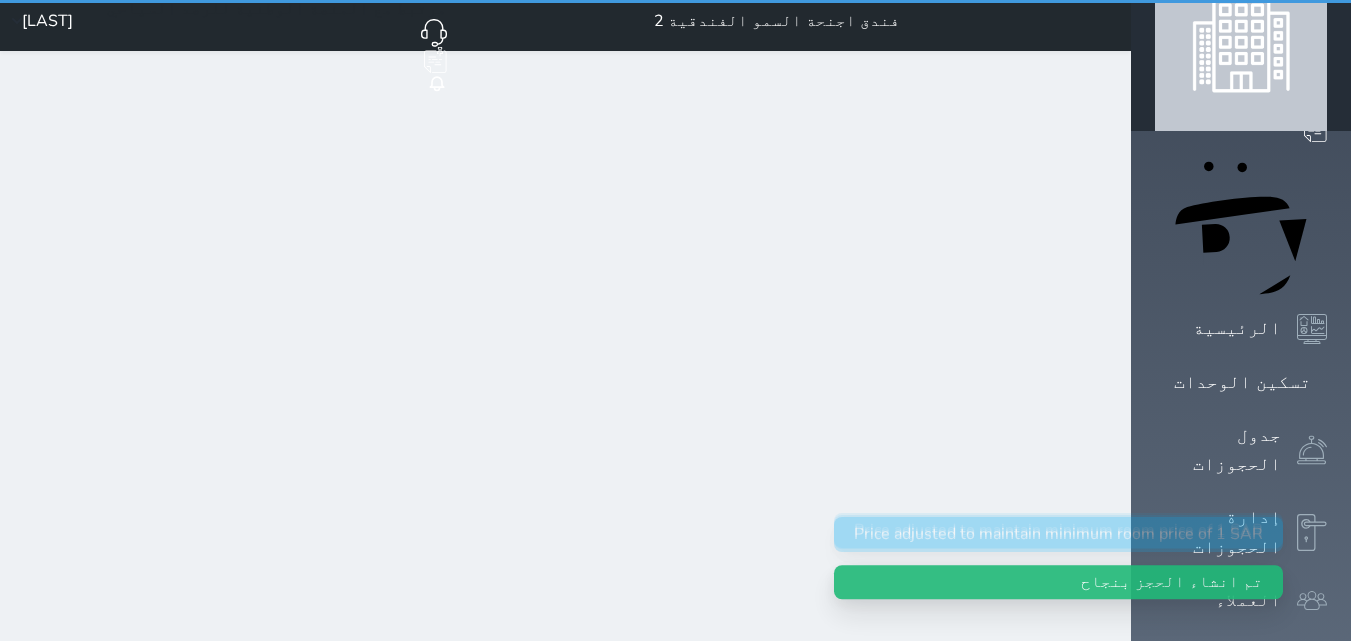 scroll, scrollTop: 0, scrollLeft: 0, axis: both 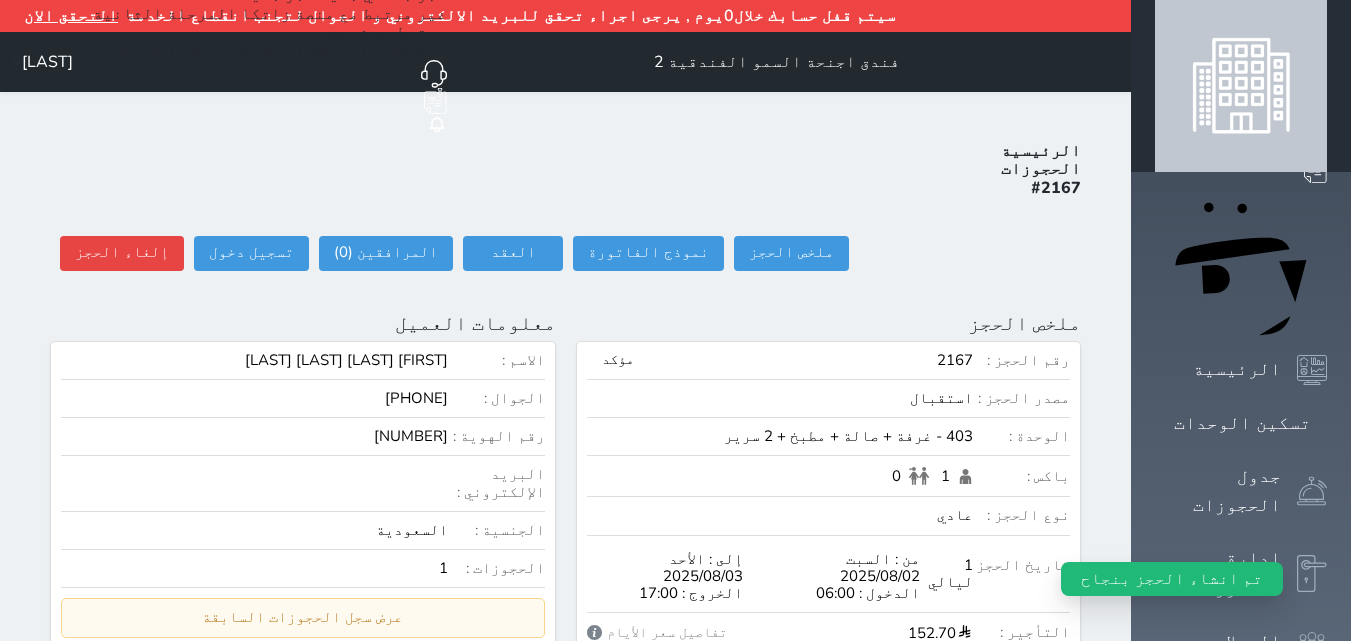 click on "الرئيسية   الحجوزات   #2167         ملخص الحجز         ملخص الحجز #2167                           نموذج الفاتورة           العقد         العقد #2167                                   العقود الموقعه #2167
العقود الموقعه (0)
#   تاريخ التوقيع   الاجرائات       المرافقين (0)         المرافقين                 البحث عن المرافقين :        الاسم       رقم الهوية       البريد الإلكتروني       الجوال           تغيير العميل              الاسم *     الجنس    اختر الجنس   ذكر انثى   تاريخ الميلاد *         تاريخ الميلاد الهجرى         صلة القرابة
اختر صلة القرابة   ابن ابنه زوجة اخ اخت اب ام زوج أخرى   نوع العميل *   اختر نوع   مواطن مواطن خليجي   *" at bounding box center [565, 763] 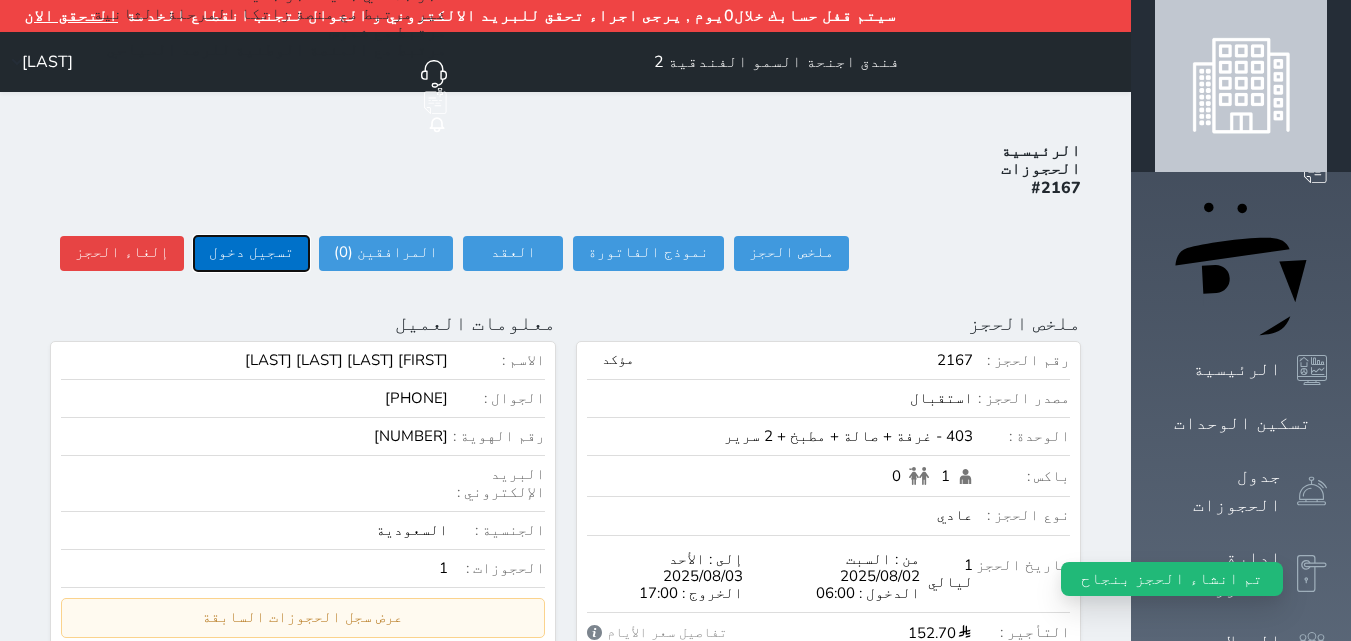 click on "تسجيل دخول" at bounding box center (251, 253) 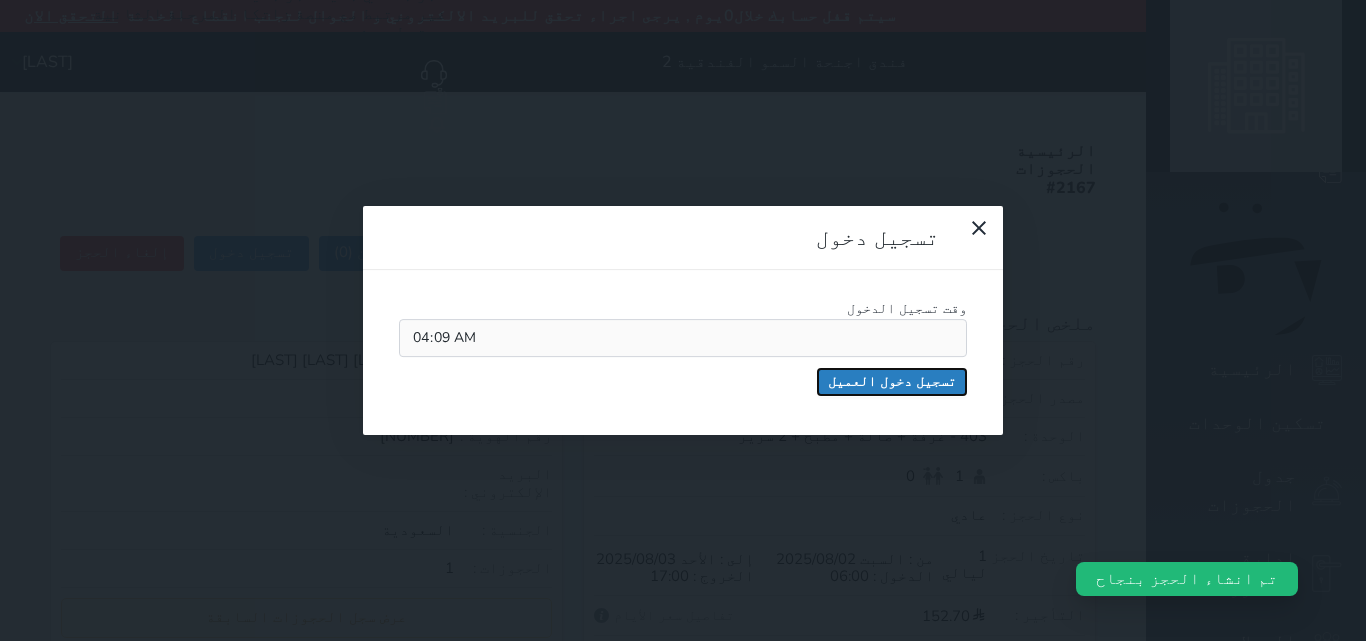 click on "تسجيل دخول العميل" at bounding box center [892, 382] 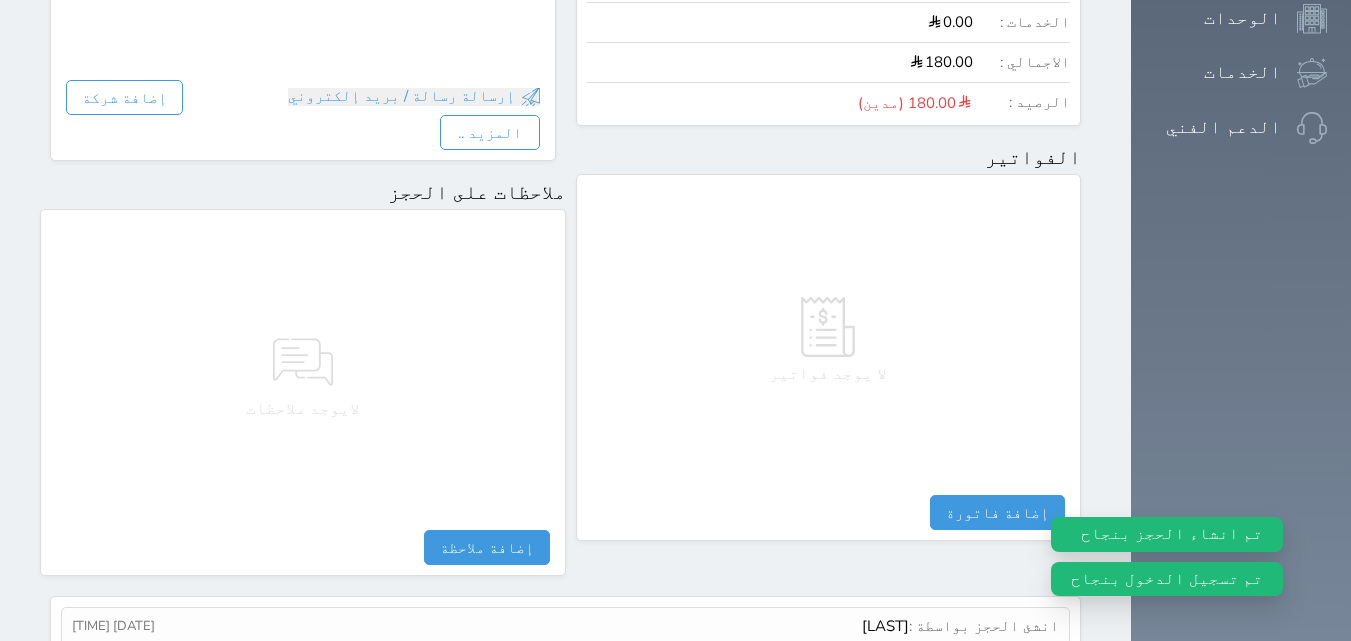 scroll, scrollTop: 756, scrollLeft: 0, axis: vertical 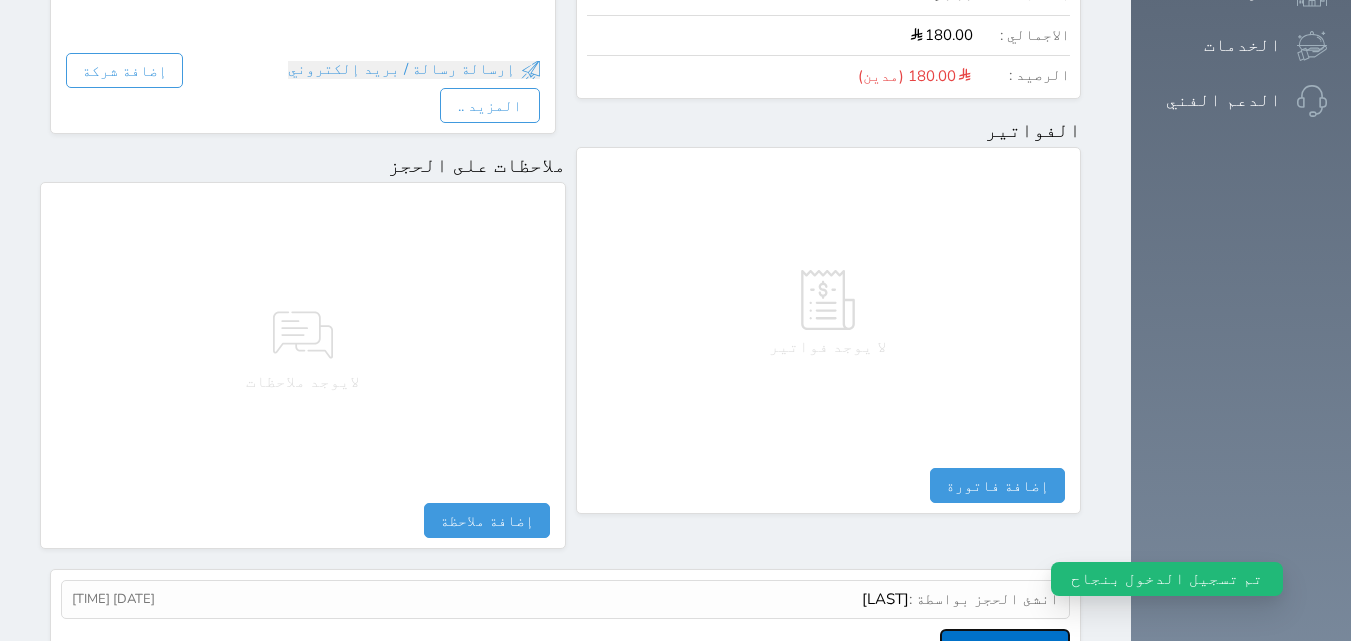 click on "عرض سجل شموس" at bounding box center [1005, 646] 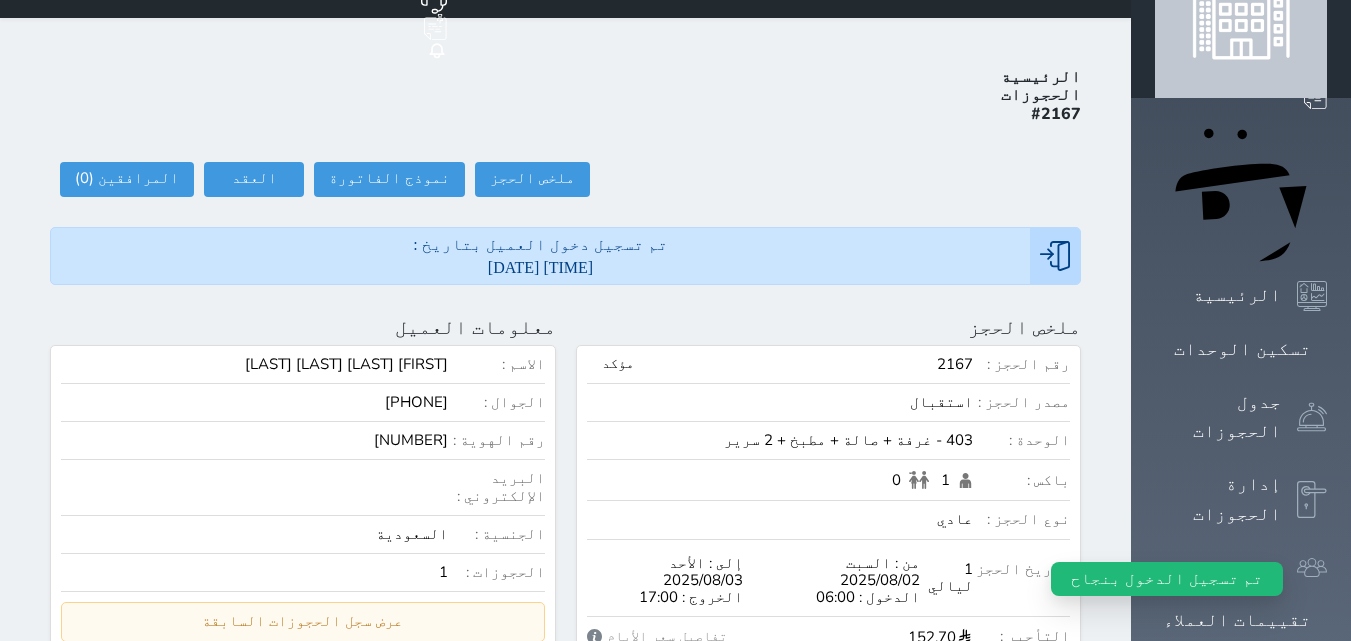 scroll, scrollTop: 56, scrollLeft: 0, axis: vertical 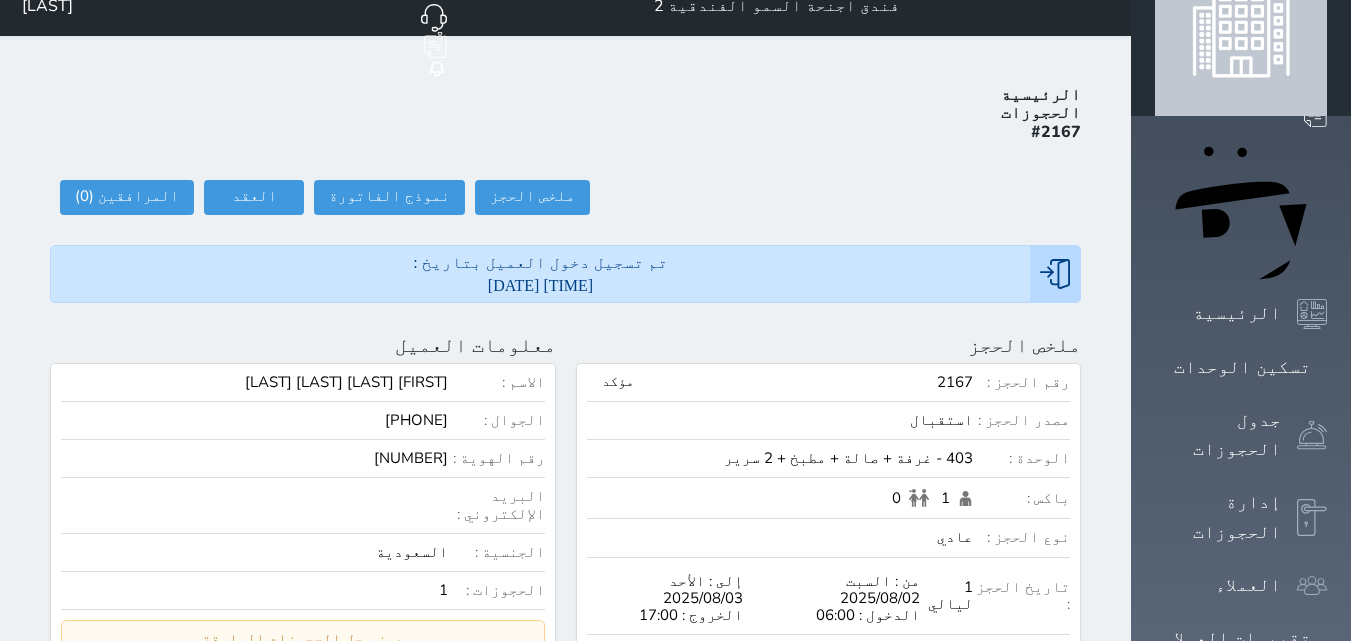 type 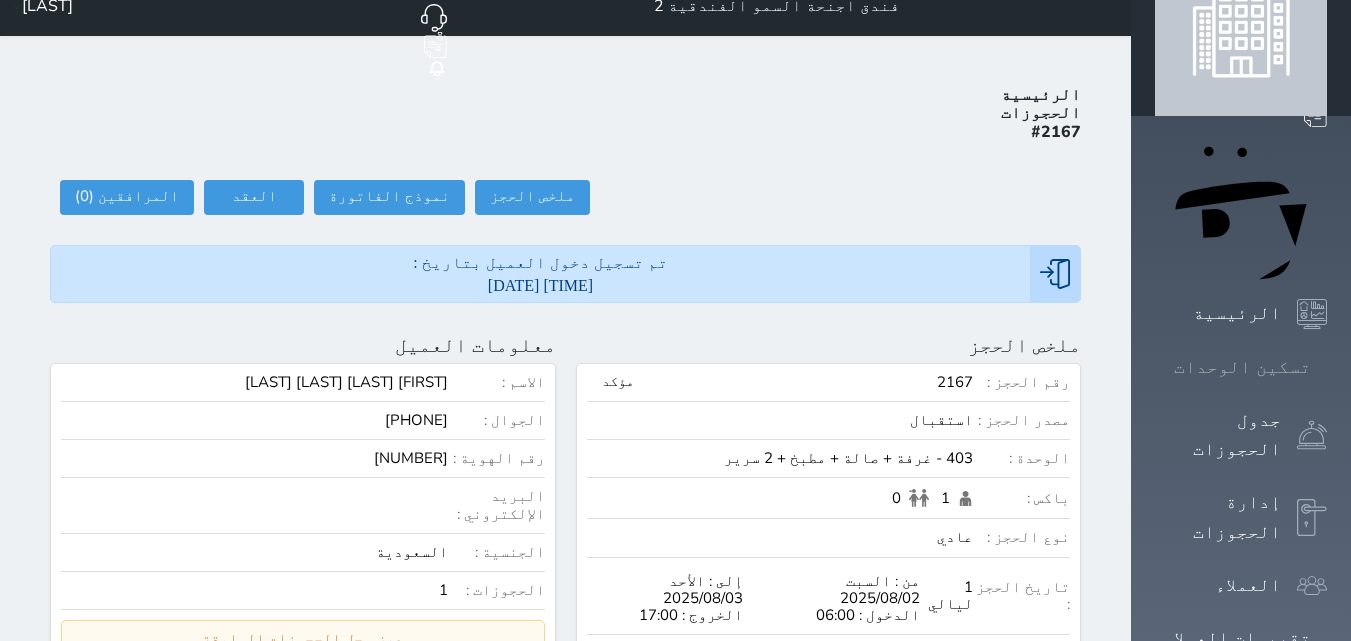 click on "تسكين الوحدات" at bounding box center (1242, 367) 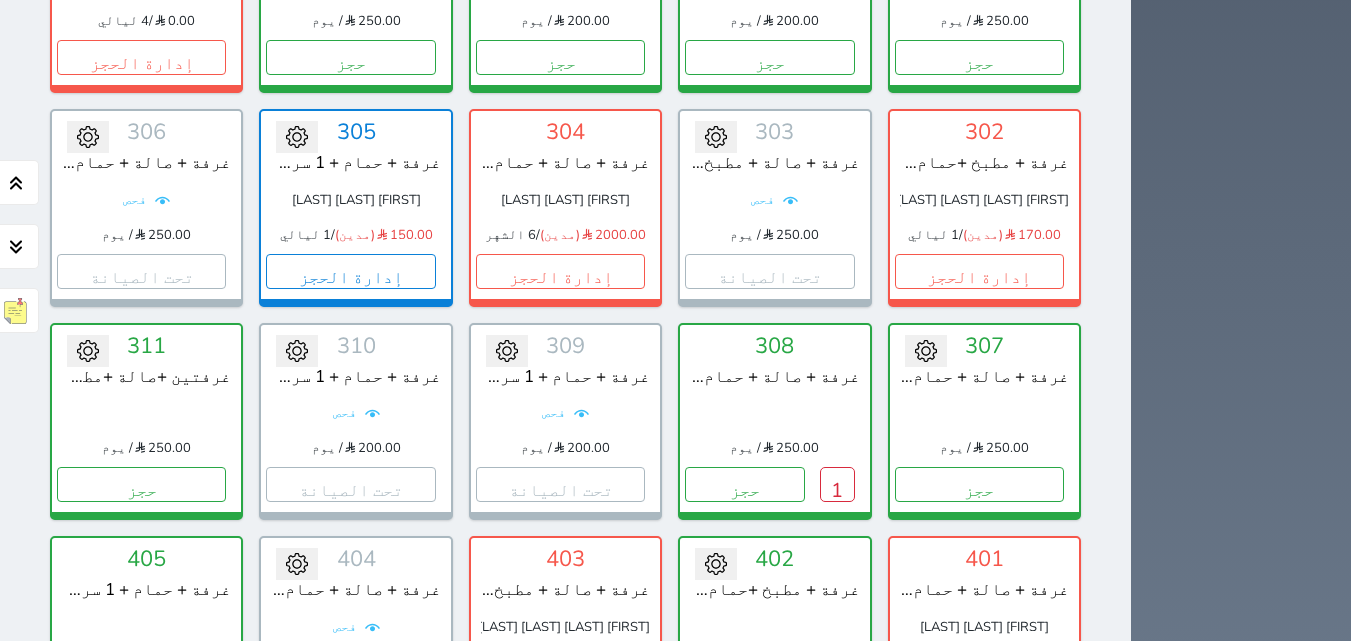 scroll, scrollTop: 910, scrollLeft: 0, axis: vertical 